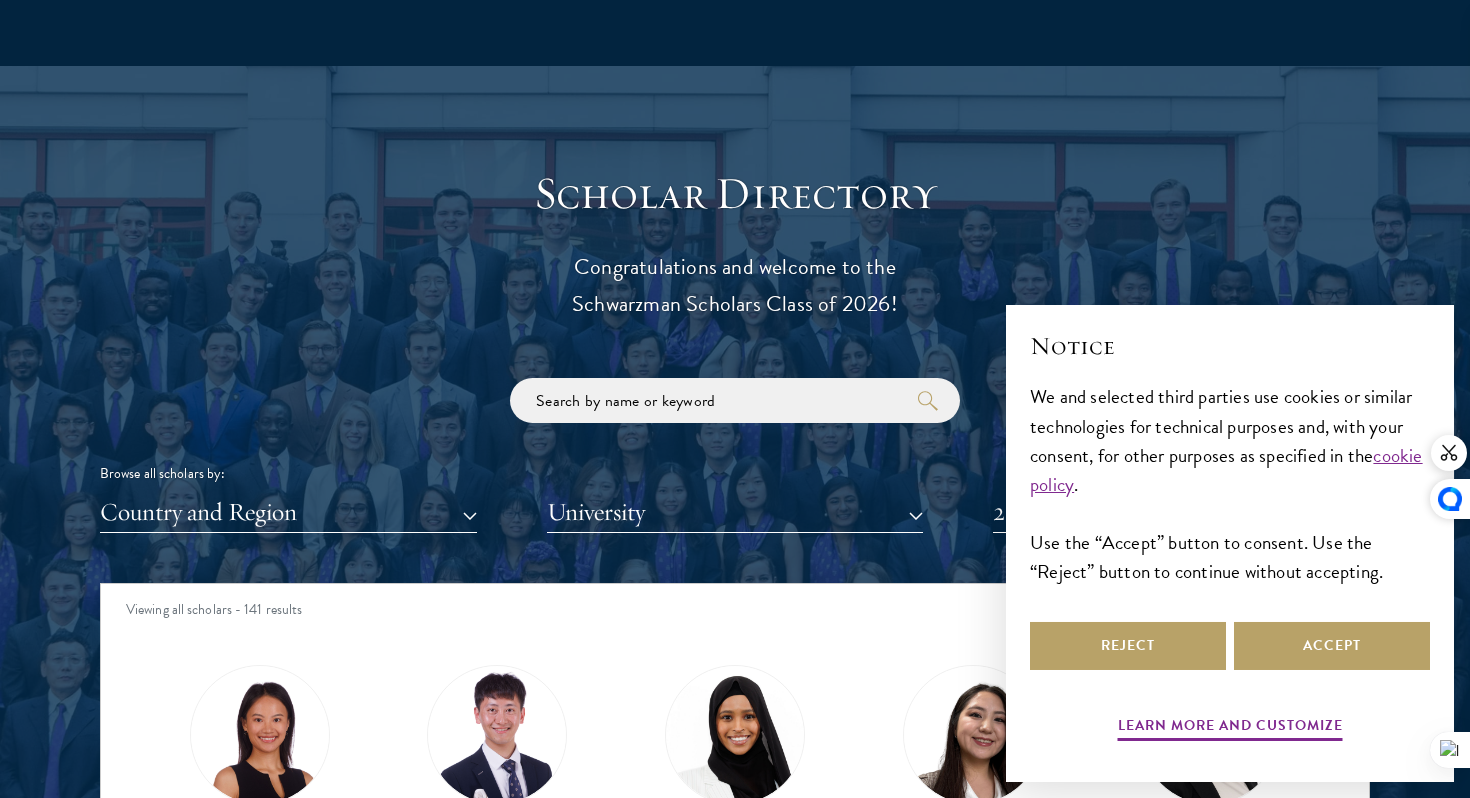 scroll, scrollTop: 2101, scrollLeft: 0, axis: vertical 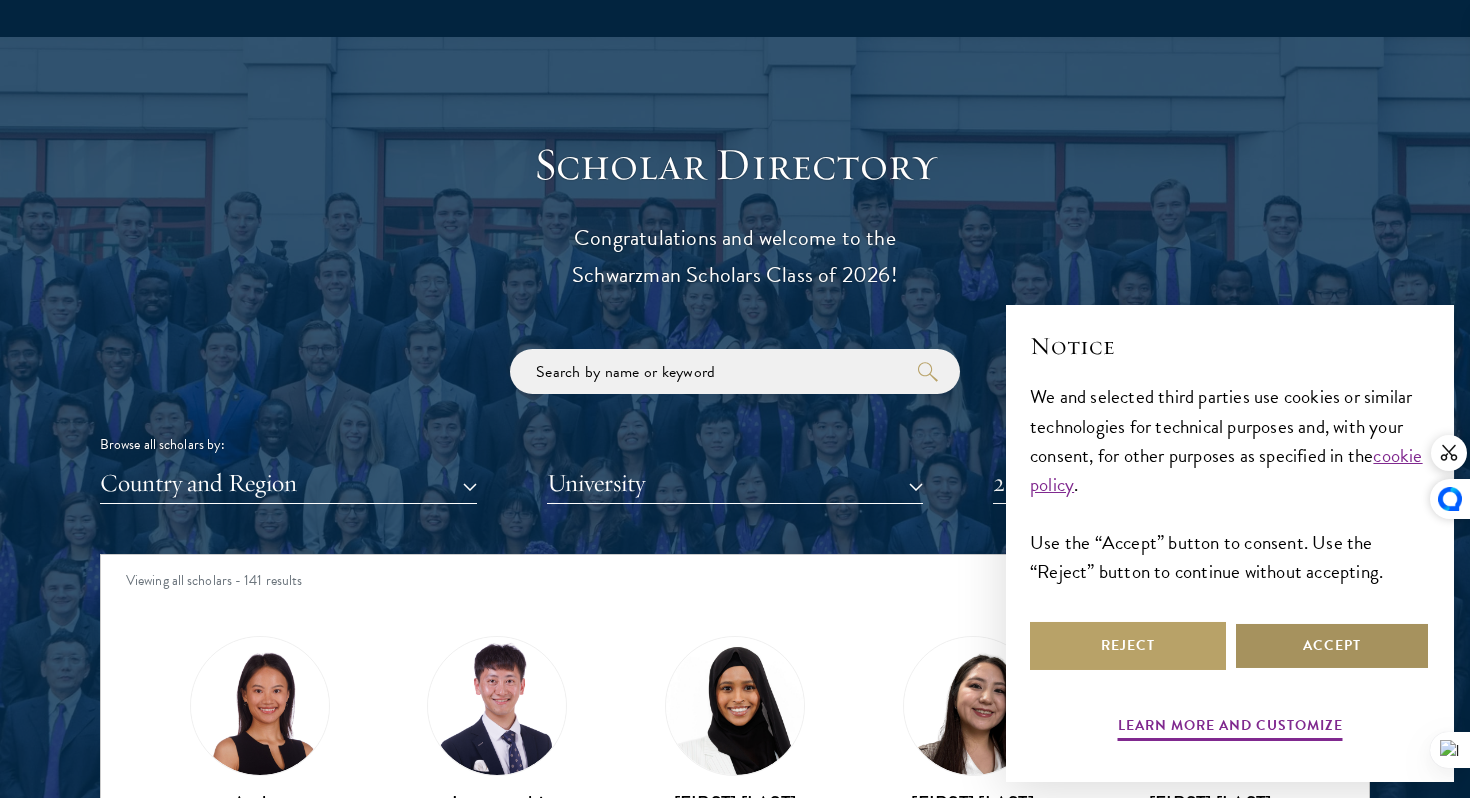click on "Accept" at bounding box center (1332, 646) 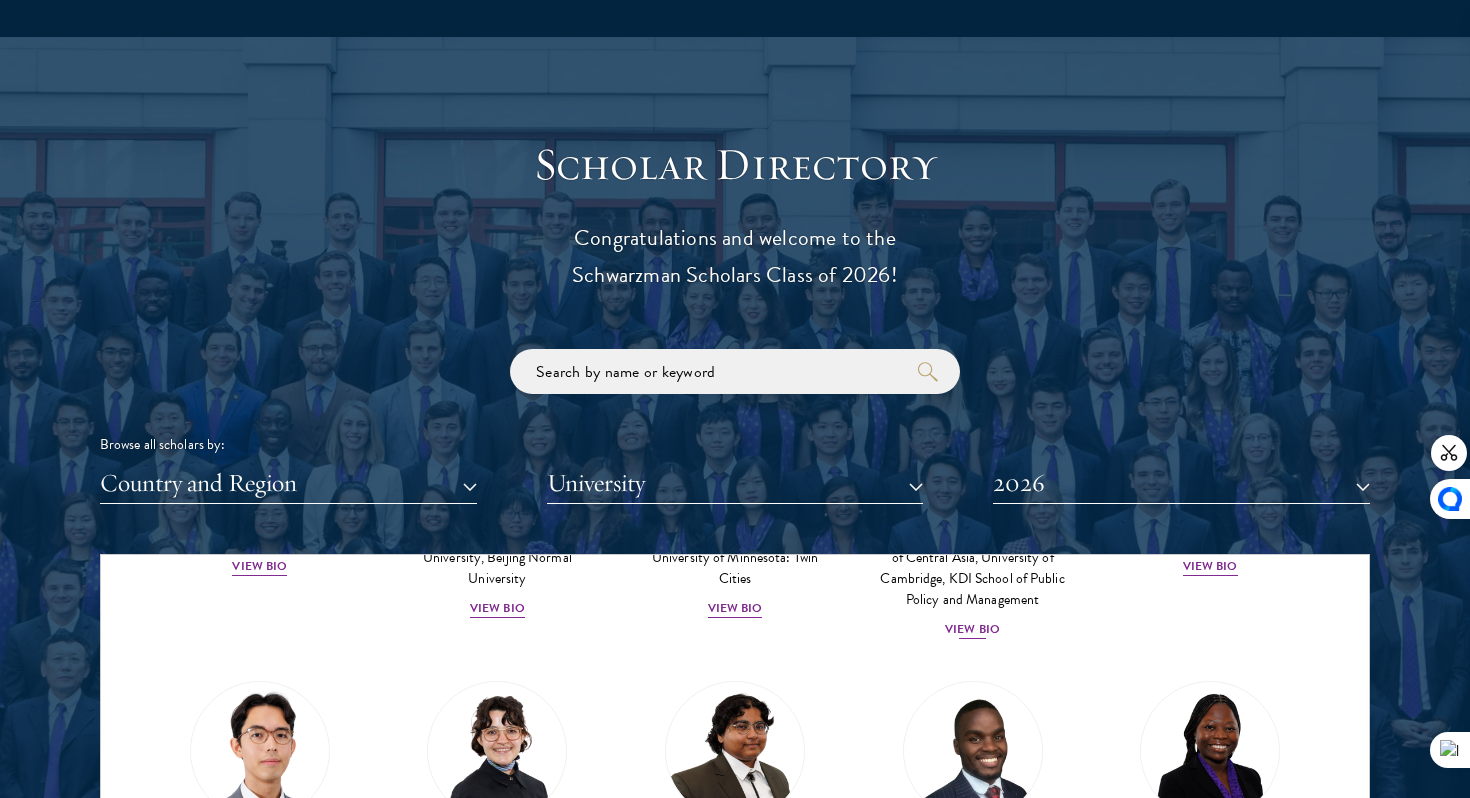 scroll, scrollTop: 268, scrollLeft: 0, axis: vertical 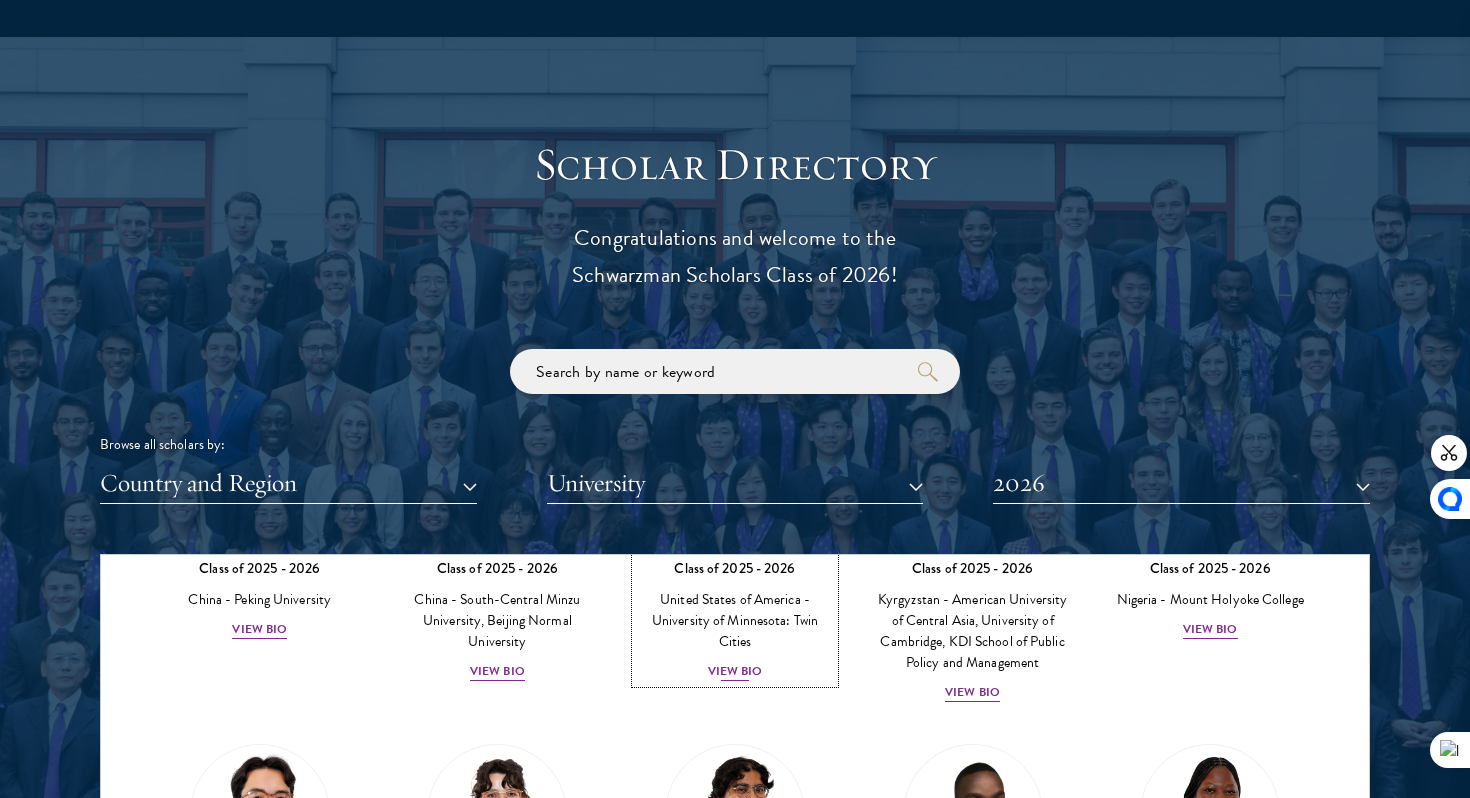 click on "View Bio" at bounding box center [735, 671] 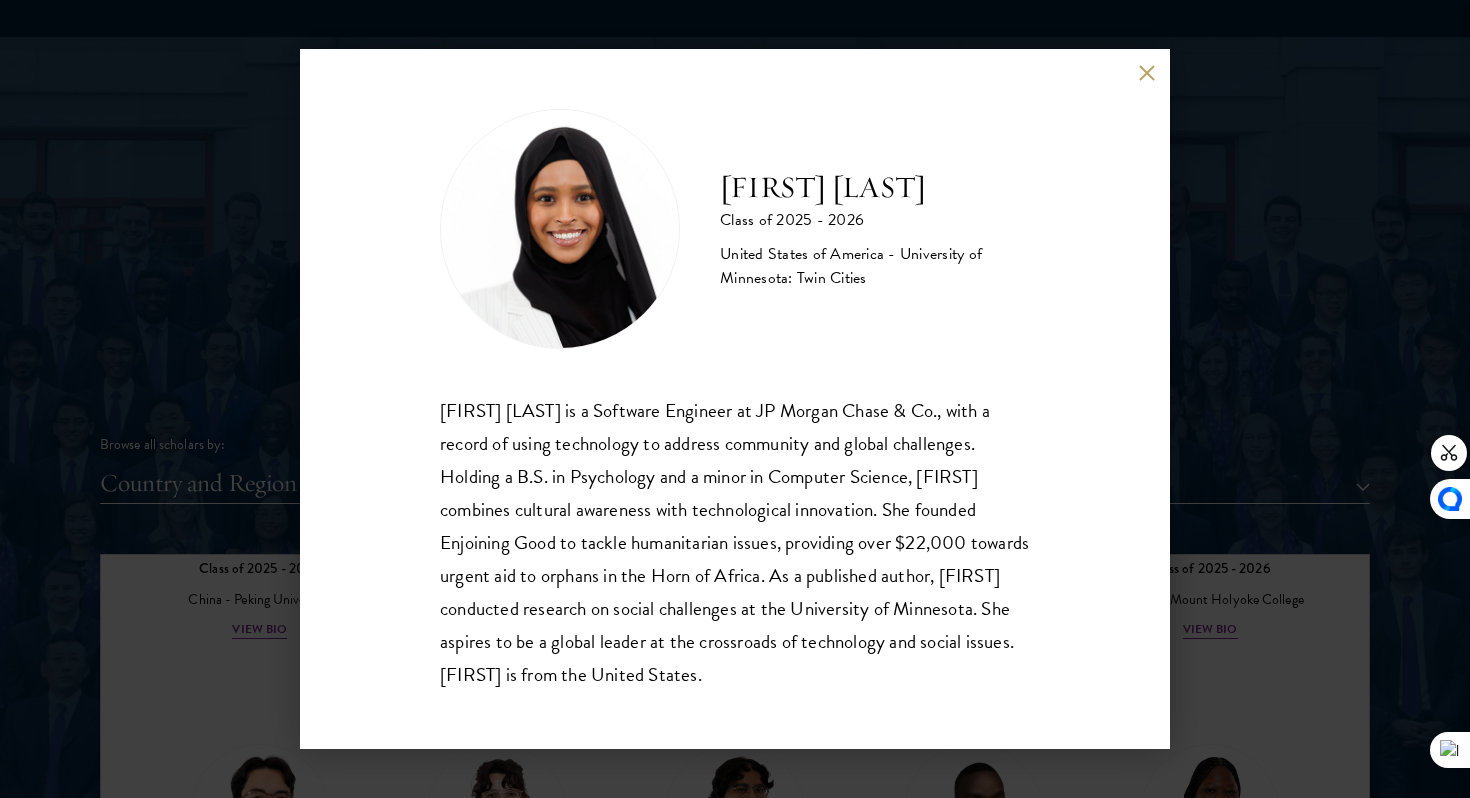 scroll, scrollTop: 2, scrollLeft: 0, axis: vertical 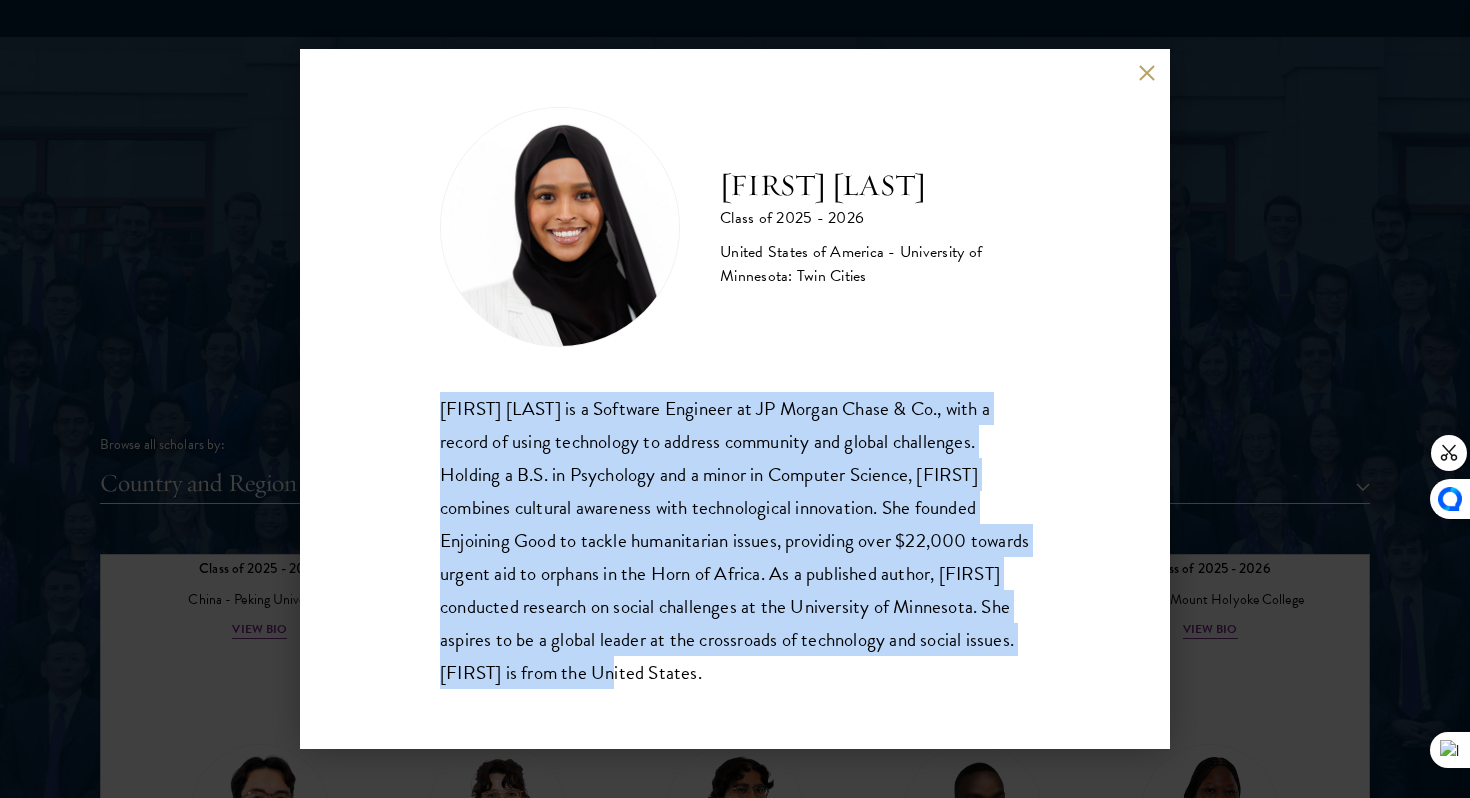 drag, startPoint x: 661, startPoint y: 674, endPoint x: 419, endPoint y: 413, distance: 355.92838 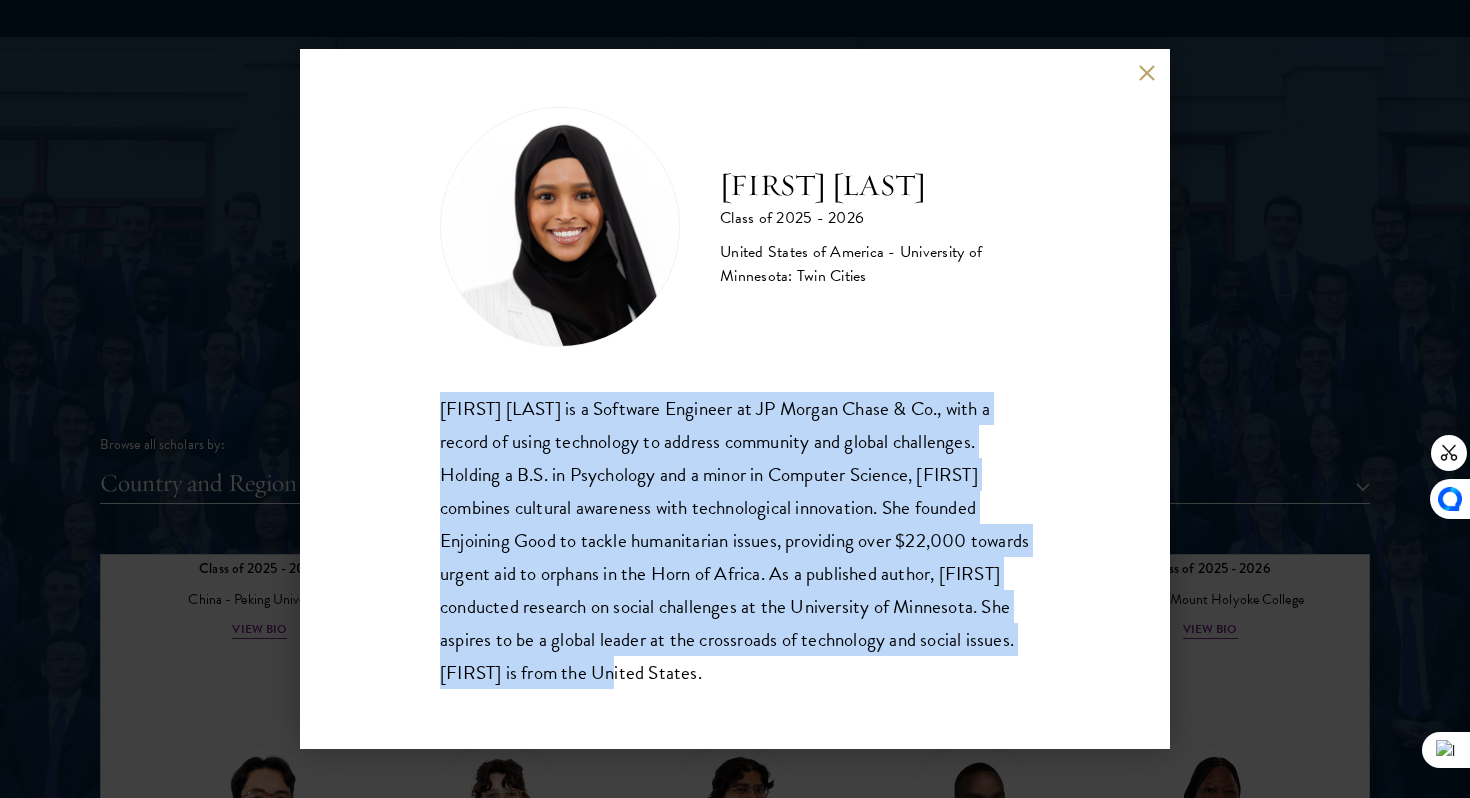 copy on "[FIRST] [LAST] is a Software Engineer at JP Morgan Chase & Co., with a record of using technology to address community and global challenges. Holding a B.S. in Psychology and a minor in Computer Science, [FIRST] combines cultural awareness with technological innovation. She founded Enjoining Good to tackle humanitarian issues, providing over $22,000 towards urgent aid to orphans in the Horn of Africa. As a published author, [FIRST] conducted research on social challenges at the University of Minnesota. She aspires to be a global leader at the crossroads of technology and social issues. [FIRST] is from the United States." 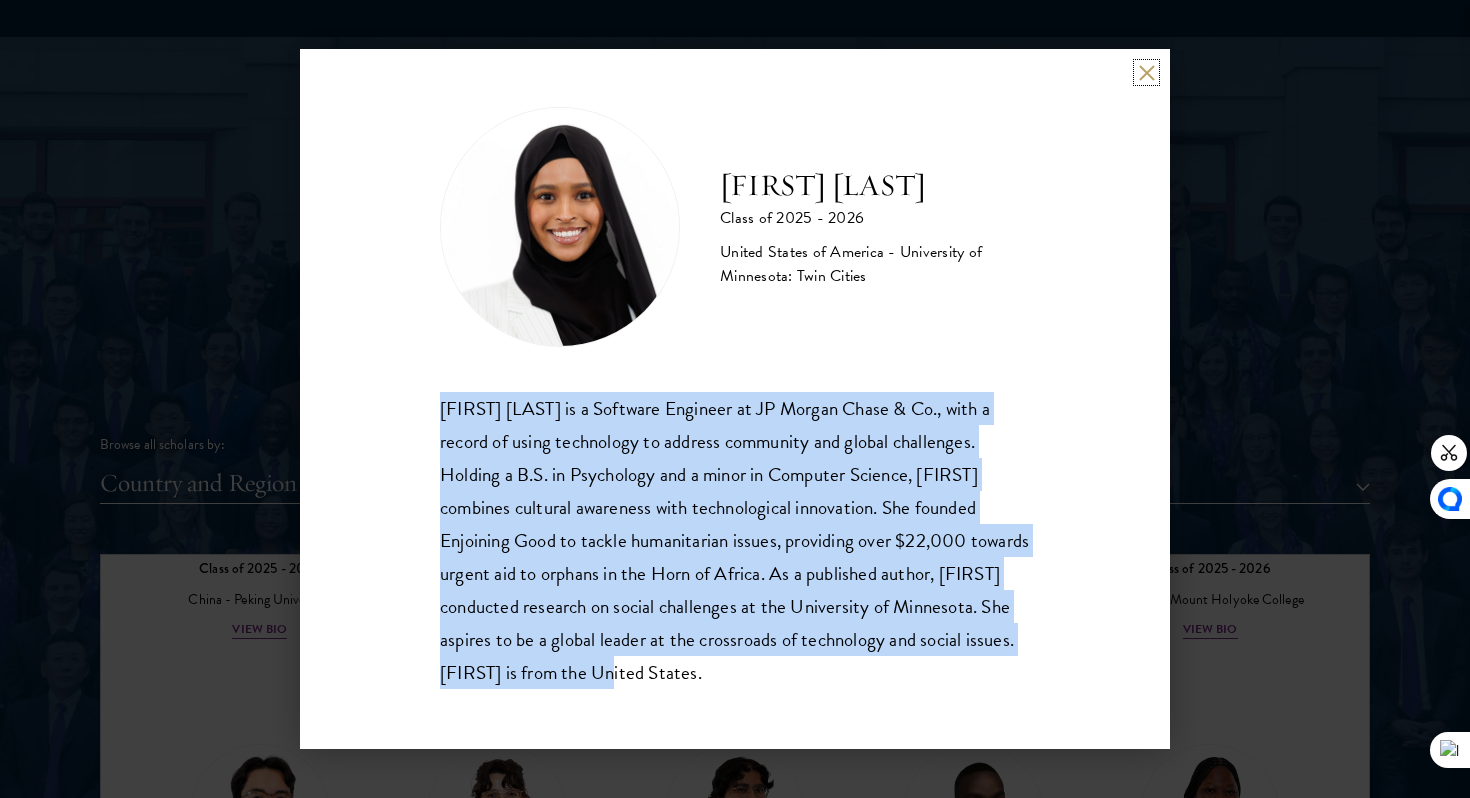 click at bounding box center (1146, 72) 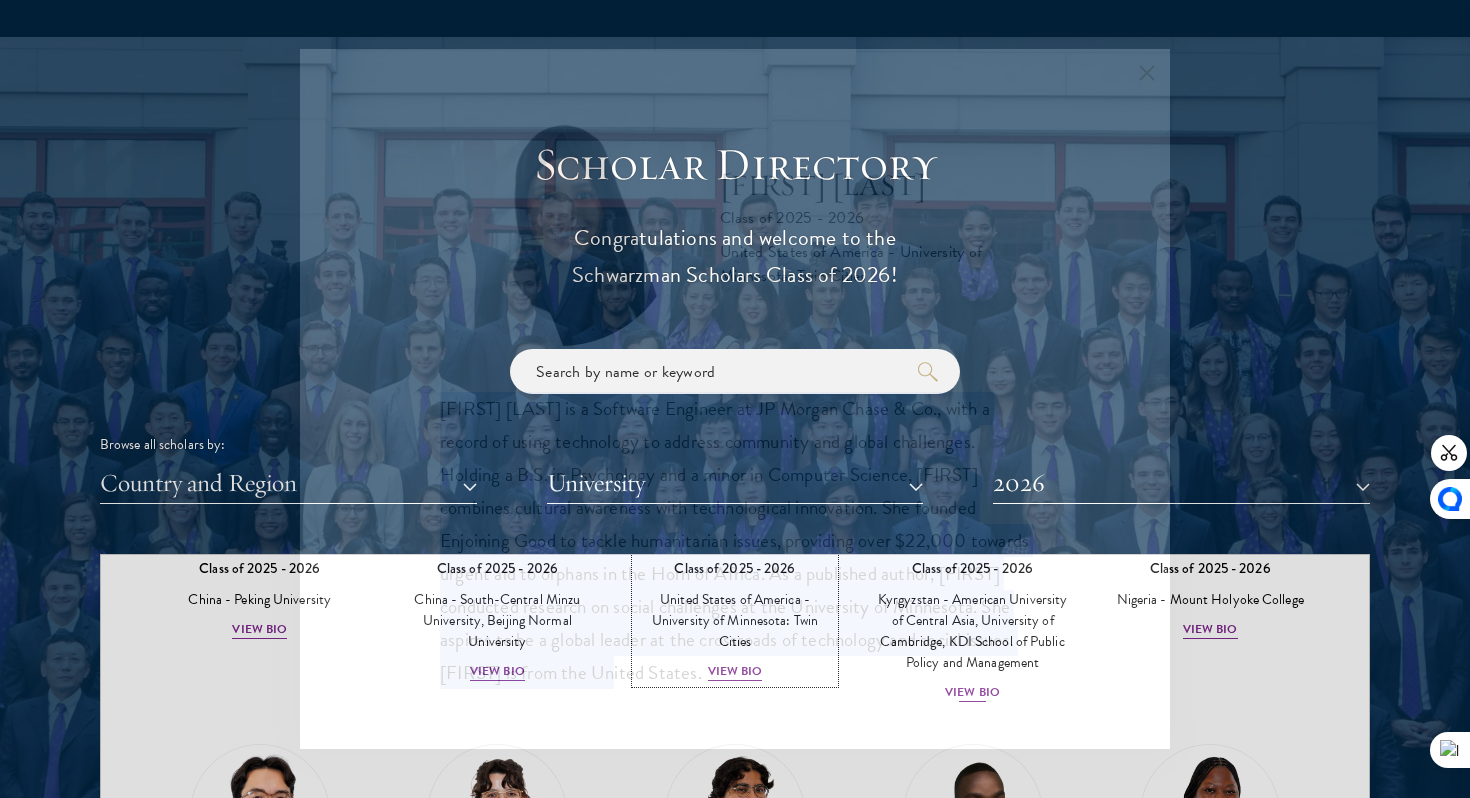 scroll, scrollTop: 81, scrollLeft: 0, axis: vertical 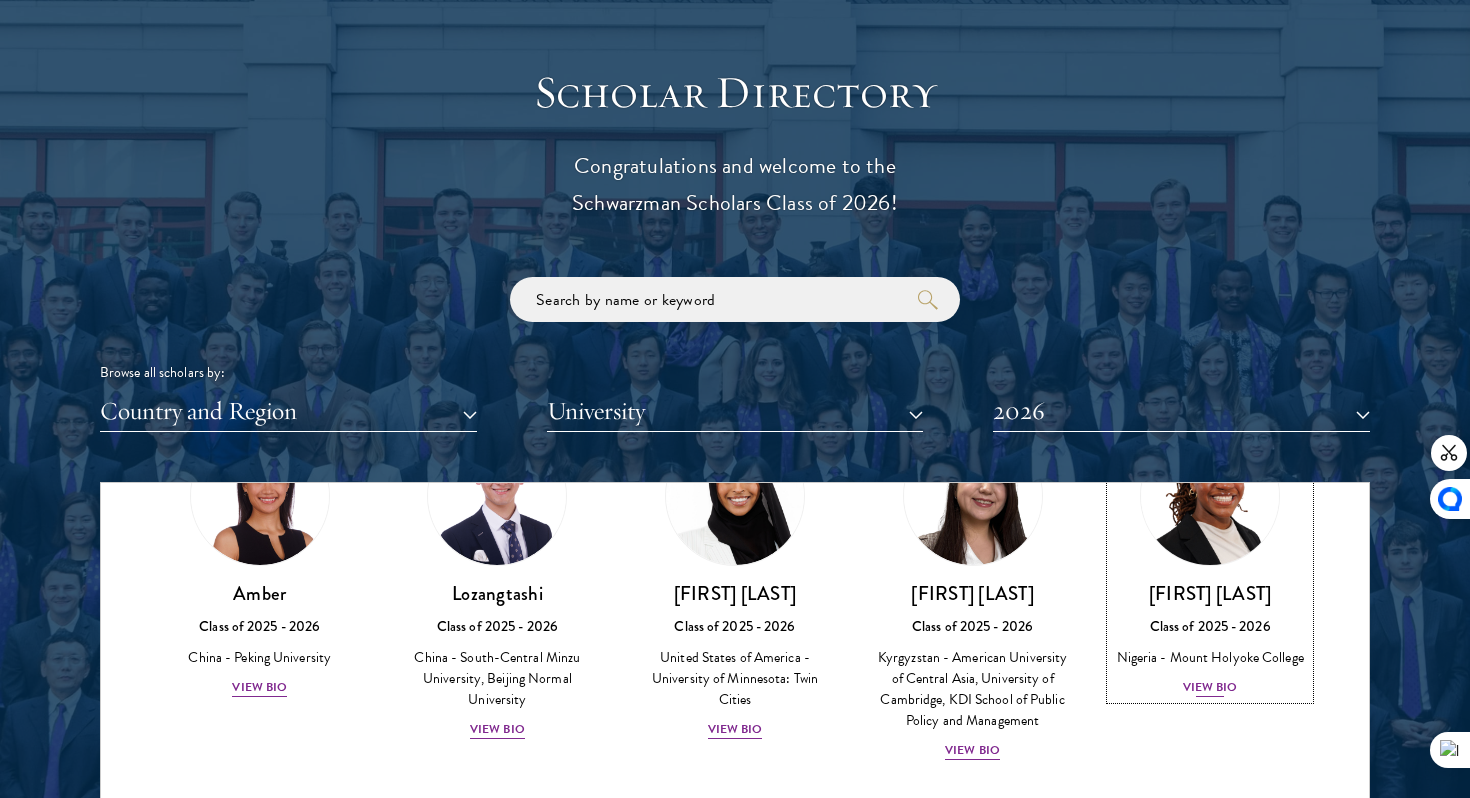 click on "View Bio" at bounding box center [1210, 687] 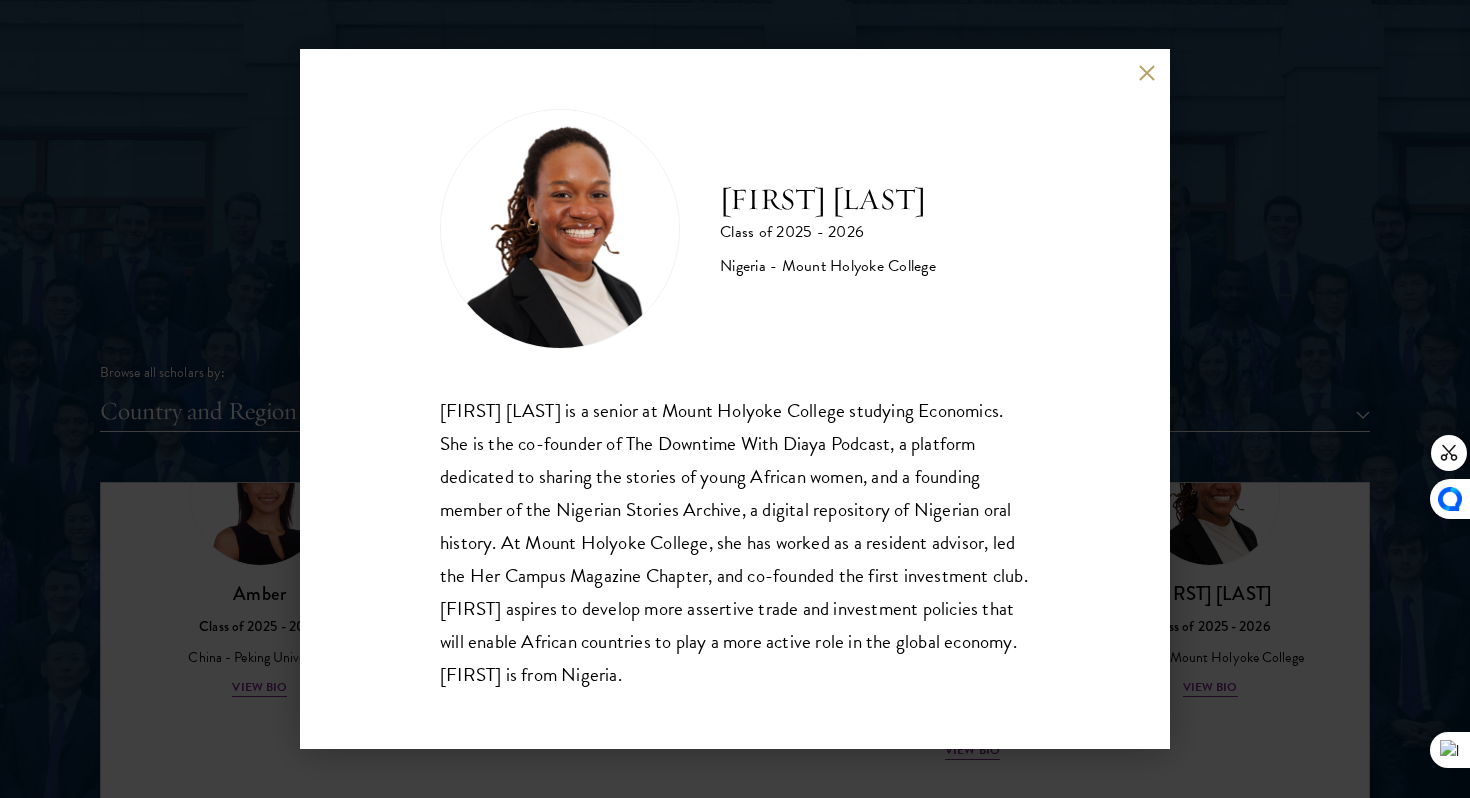 drag, startPoint x: 876, startPoint y: 675, endPoint x: 424, endPoint y: 423, distance: 517.5017 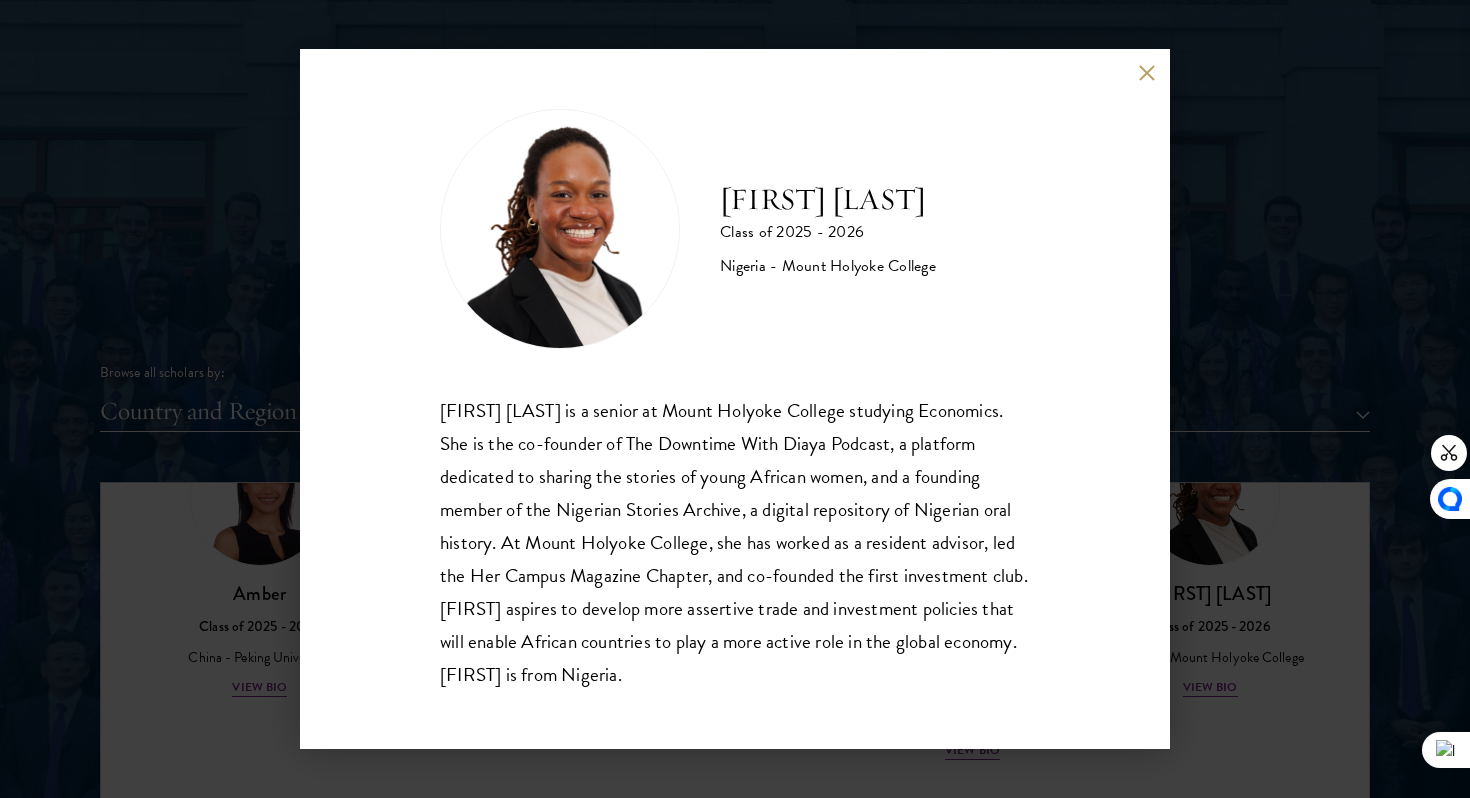 copy on "[FIRST] [LAST] is a senior at Mount Holyoke College studying Economics. She is the co-founder of The Downtime With Diaya Podcast, a platform dedicated to sharing the stories of young African women, and a founding member of the Nigerian Stories Archive, a digital repository of Nigerian oral history. At Mount Holyoke College, she has worked as a resident advisor, led the Her Campus Magazine Chapter, and co-founded the first investment club. [FIRST] aspires to develop more assertive trade and investment policies that will enable African countries to play a more active role in the global economy. [FIRST] is from Nigeria." 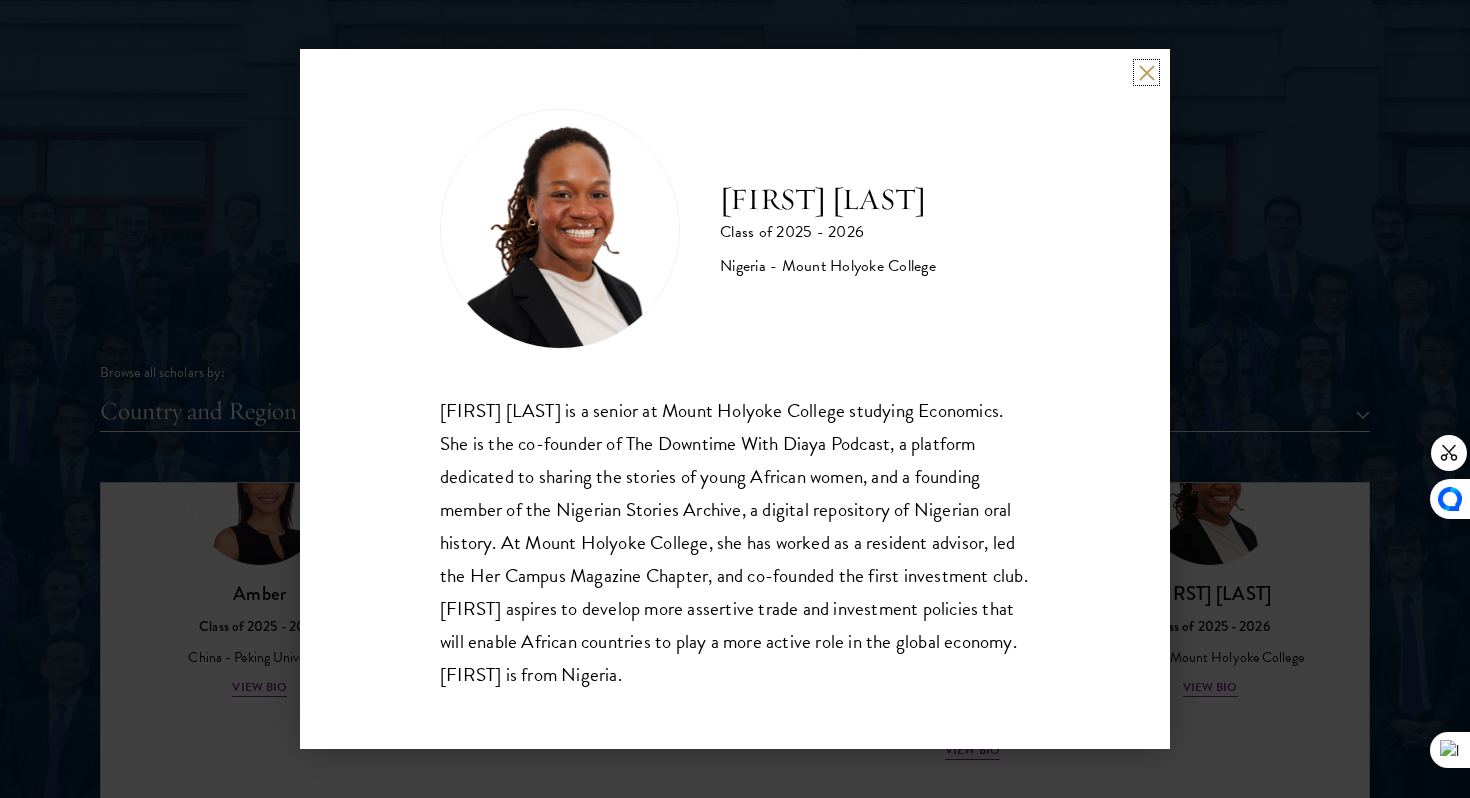 click at bounding box center (1146, 72) 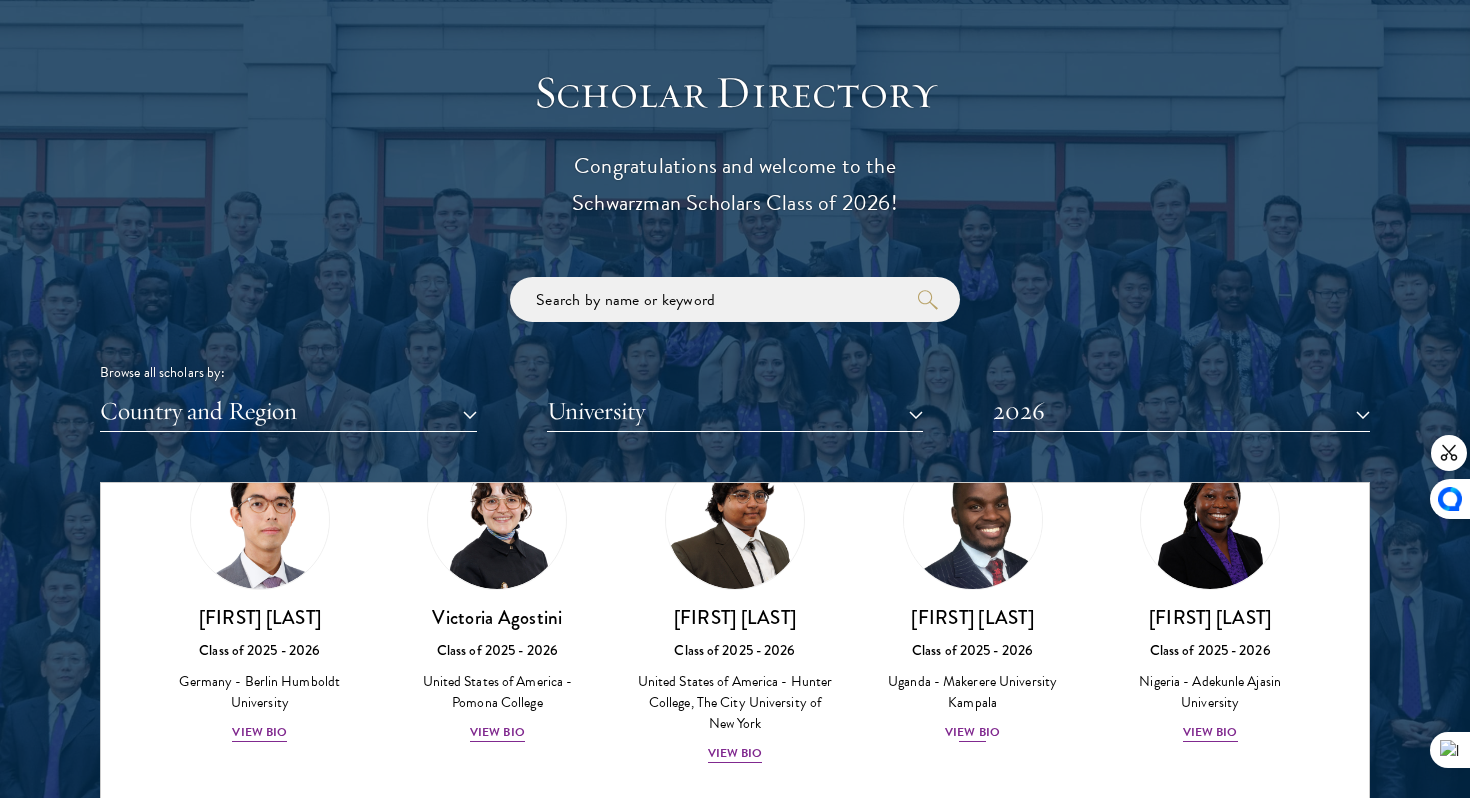 scroll, scrollTop: 491, scrollLeft: 0, axis: vertical 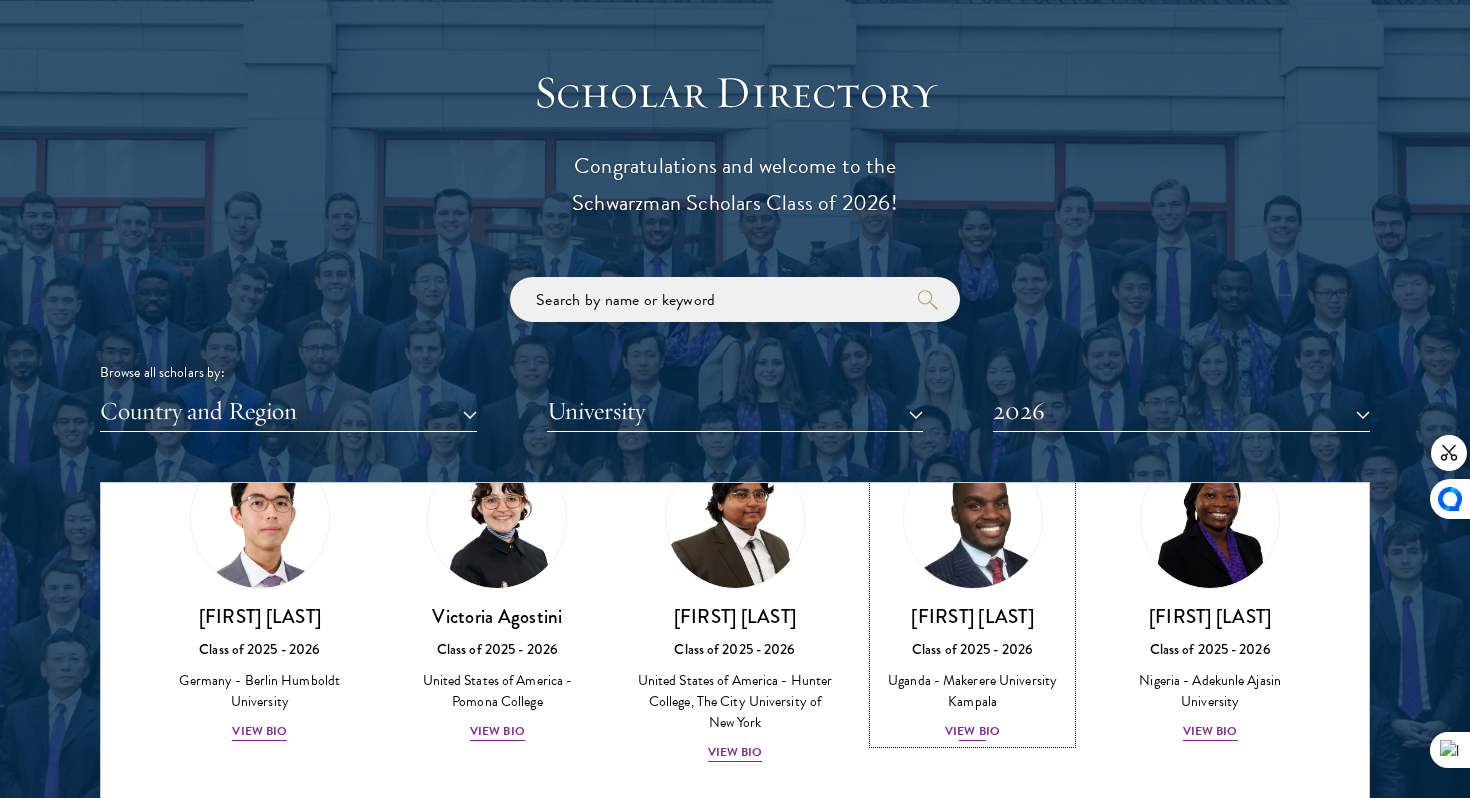 click on "View Bio" at bounding box center [972, 731] 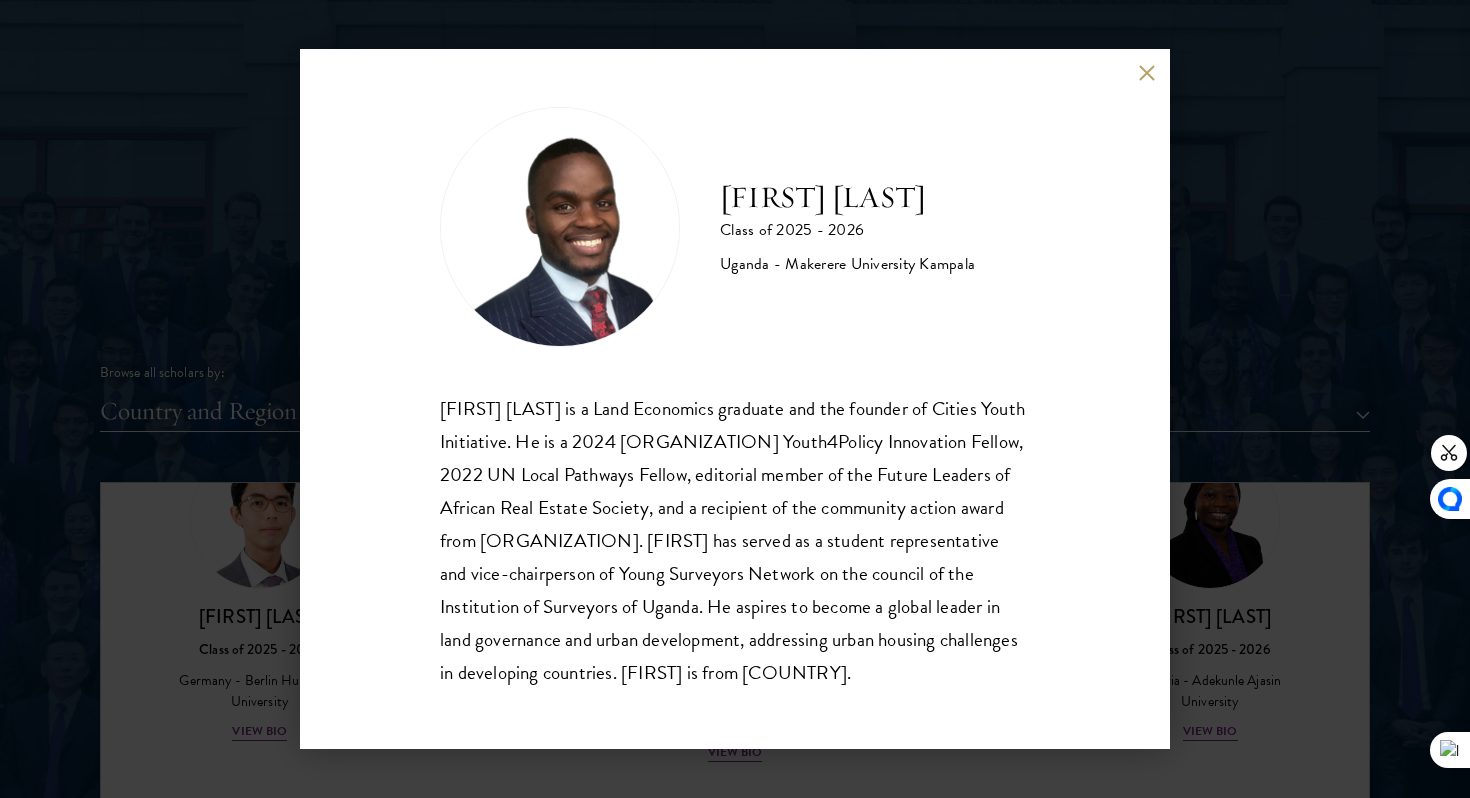 scroll, scrollTop: 35, scrollLeft: 0, axis: vertical 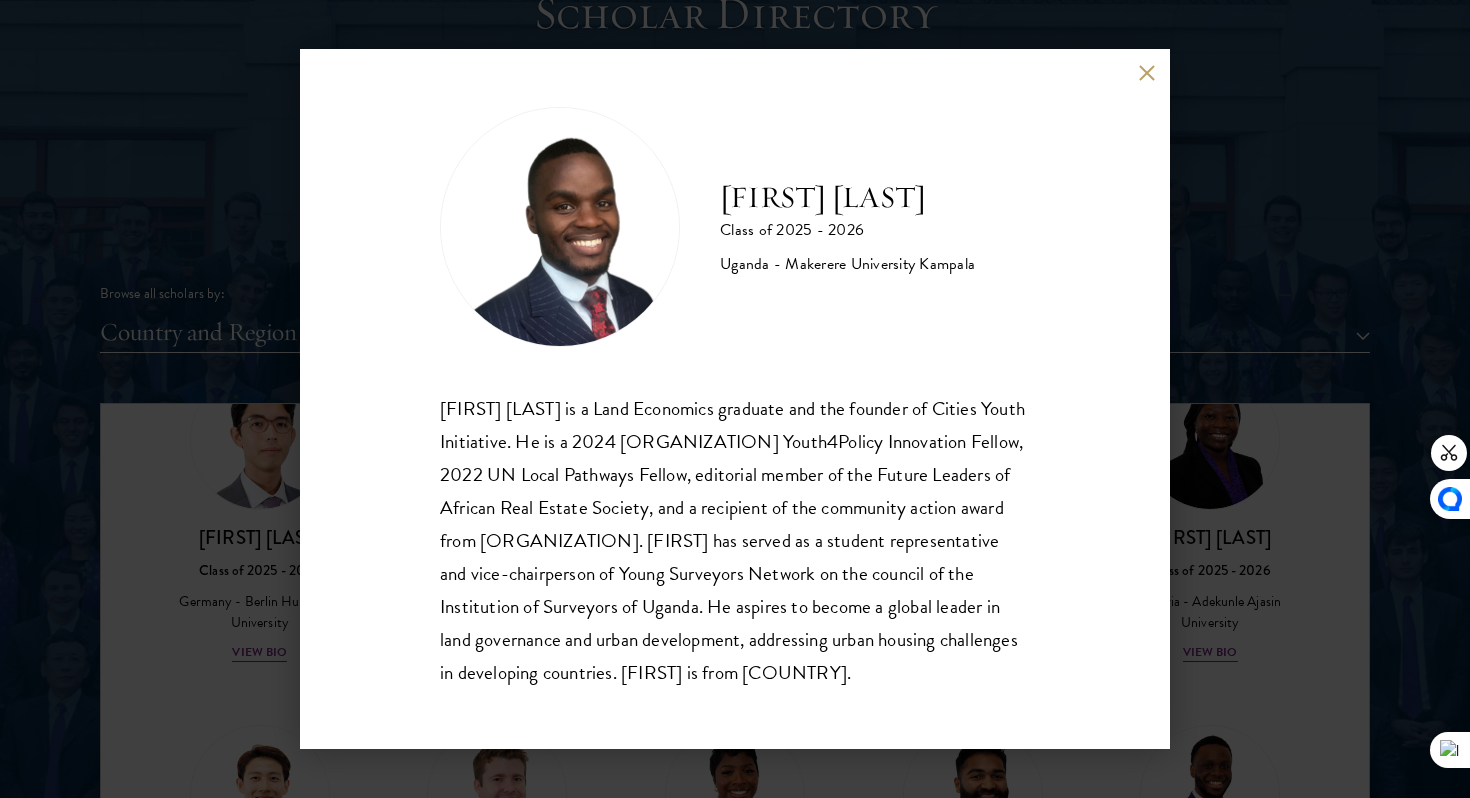 drag, startPoint x: 602, startPoint y: 692, endPoint x: 420, endPoint y: 375, distance: 365.53113 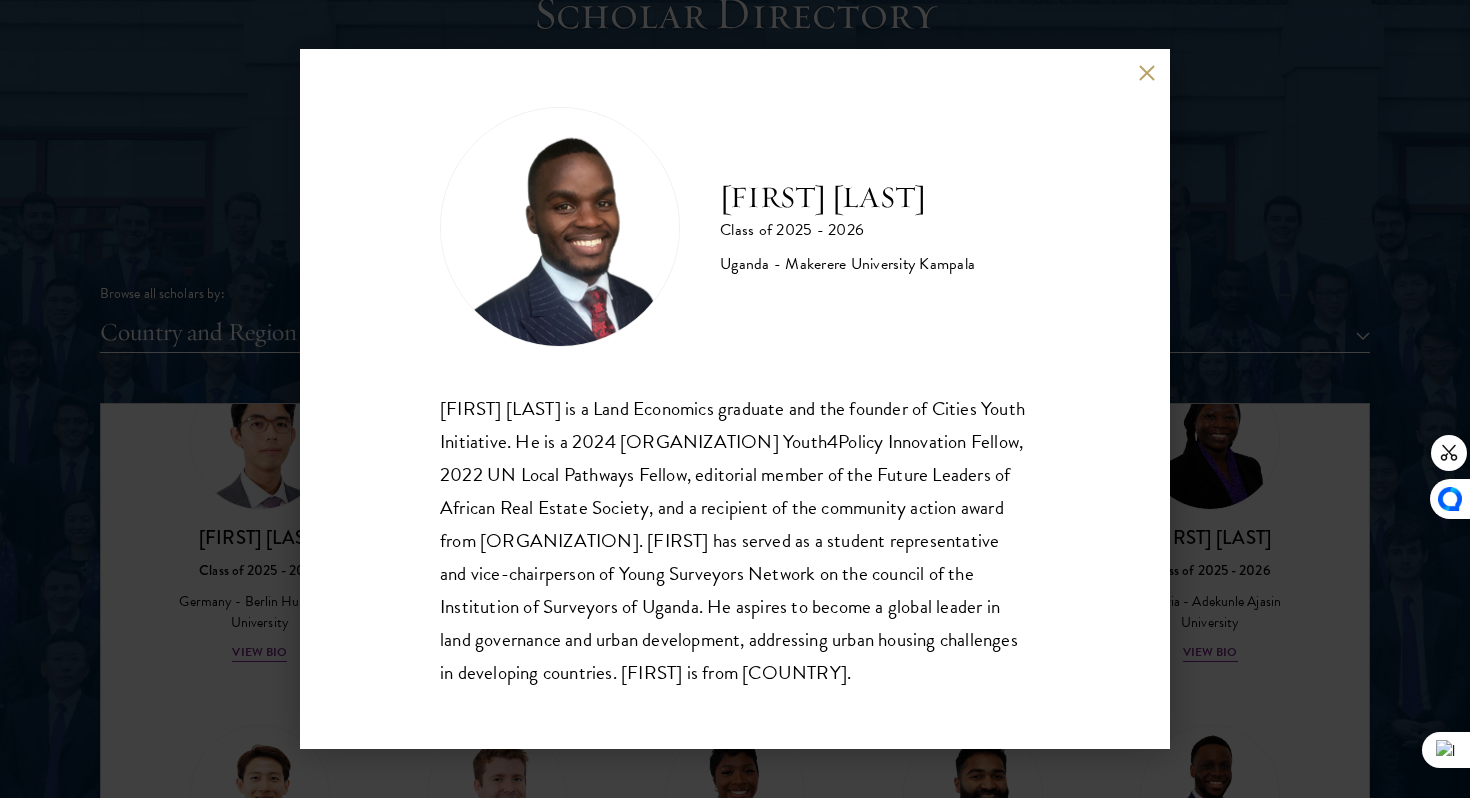 copy on "[FIRST] [LAST] is a Land Economics graduate and the founder of Cities Youth Initiative. He is a 2024 [ORGANIZATION] Youth4Policy Innovation Fellow, 2022 UN Local Pathways Fellow, editorial member of the Future Leaders of African Real Estate Society, and a recipient of the community action award from [ORGANIZATION]. [FIRST] has served as a student representative and vice-chairperson of Young Surveyors Network on the council of the Institution of Surveyors of Uganda. He aspires to become a global leader in land governance and urban development, addressing urban housing challenges in developing countries. [FIRST] is from [COUNTRY]." 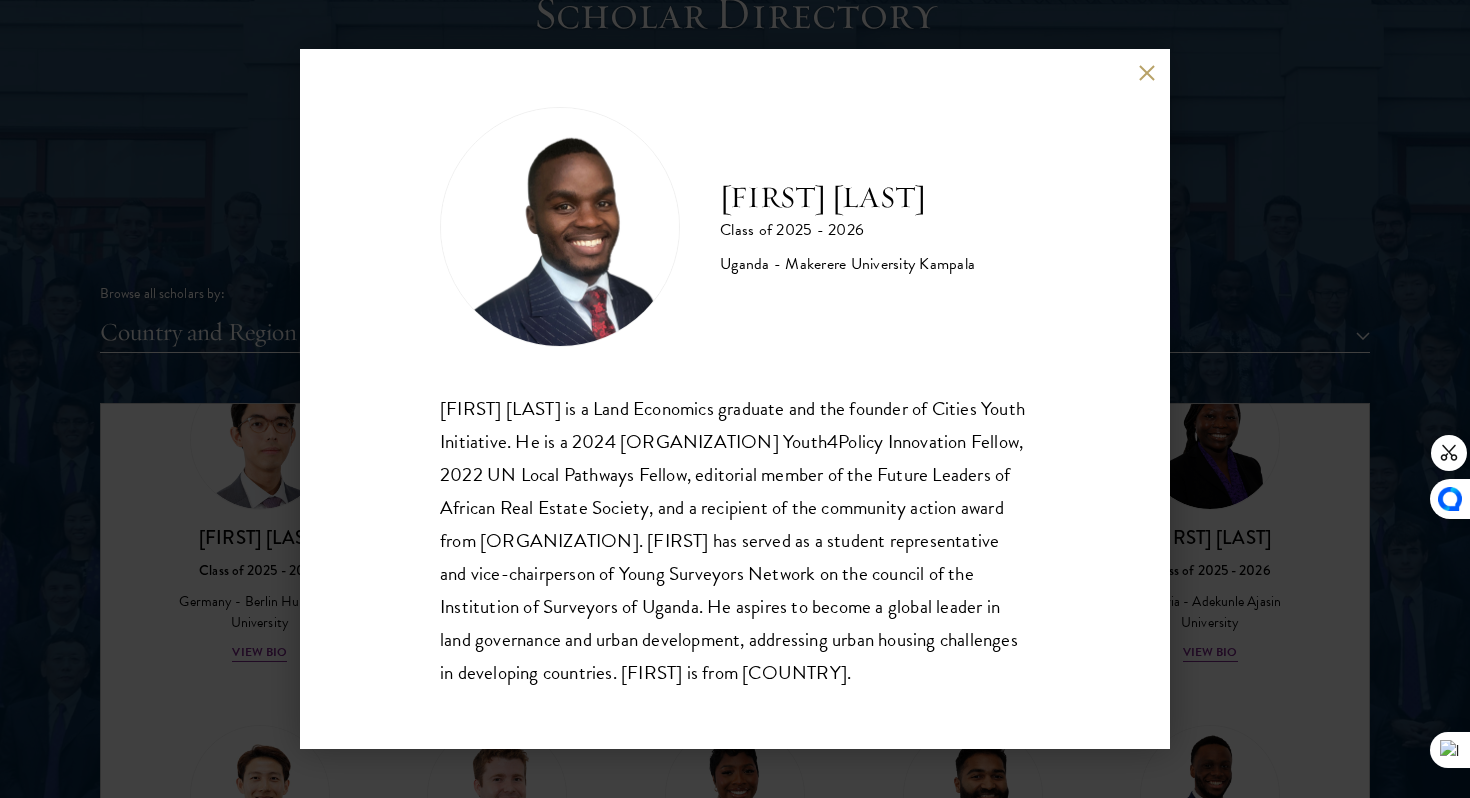 click on "[FIRST] [LAST] is a Land Economics graduate and the founder of Cities Youth Initiative. He is a 2024 Konrad-Adenauer-Stiftung Youth4Policy Innovation Fellow, 2022 UN Local Pathways Fellow, editorial member of the Future Leaders of African Real Estate Society, and a recipient of the community action award from Aspire Leadership Program. [FIRST] has served as a student representative and vice-chairperson of Young Surveyors Network on the council of the Institution of Surveyors of Uganda. He aspires to become a global leader in land governance and urban development, addressing urban housing challenges in developing countries. [FIRST] is from [COUNTRY]." at bounding box center [735, 399] 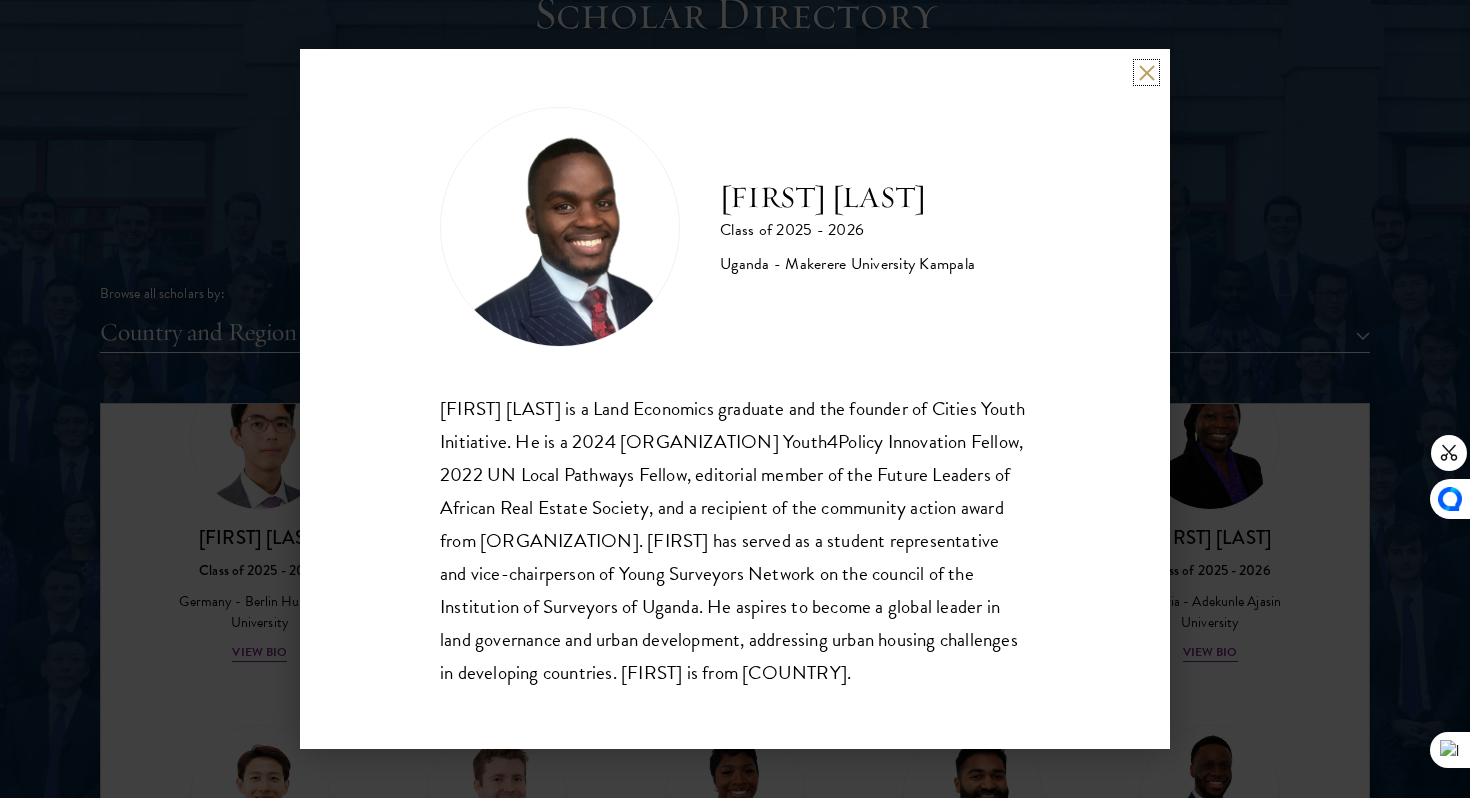 click at bounding box center (1146, 72) 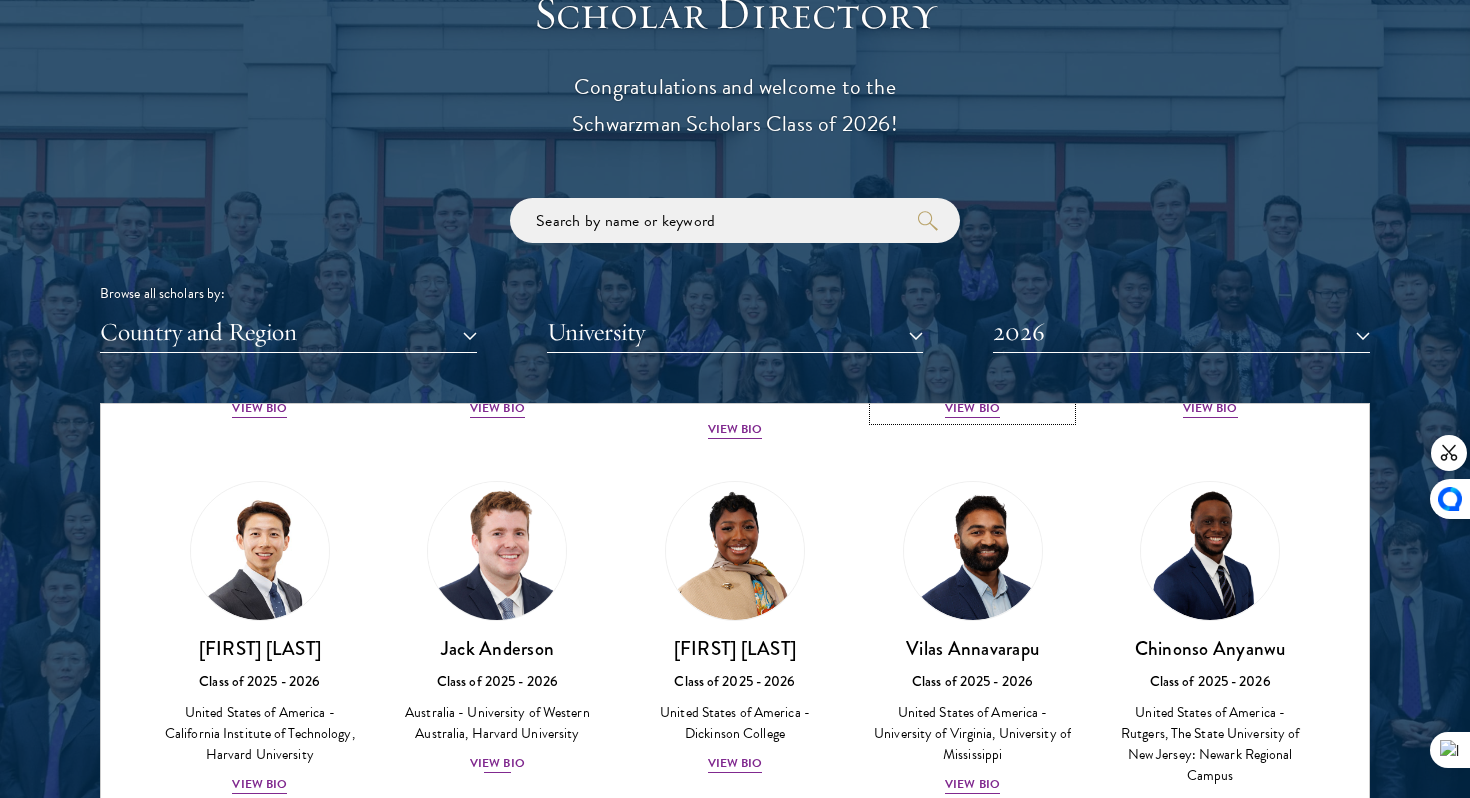 scroll, scrollTop: 789, scrollLeft: 0, axis: vertical 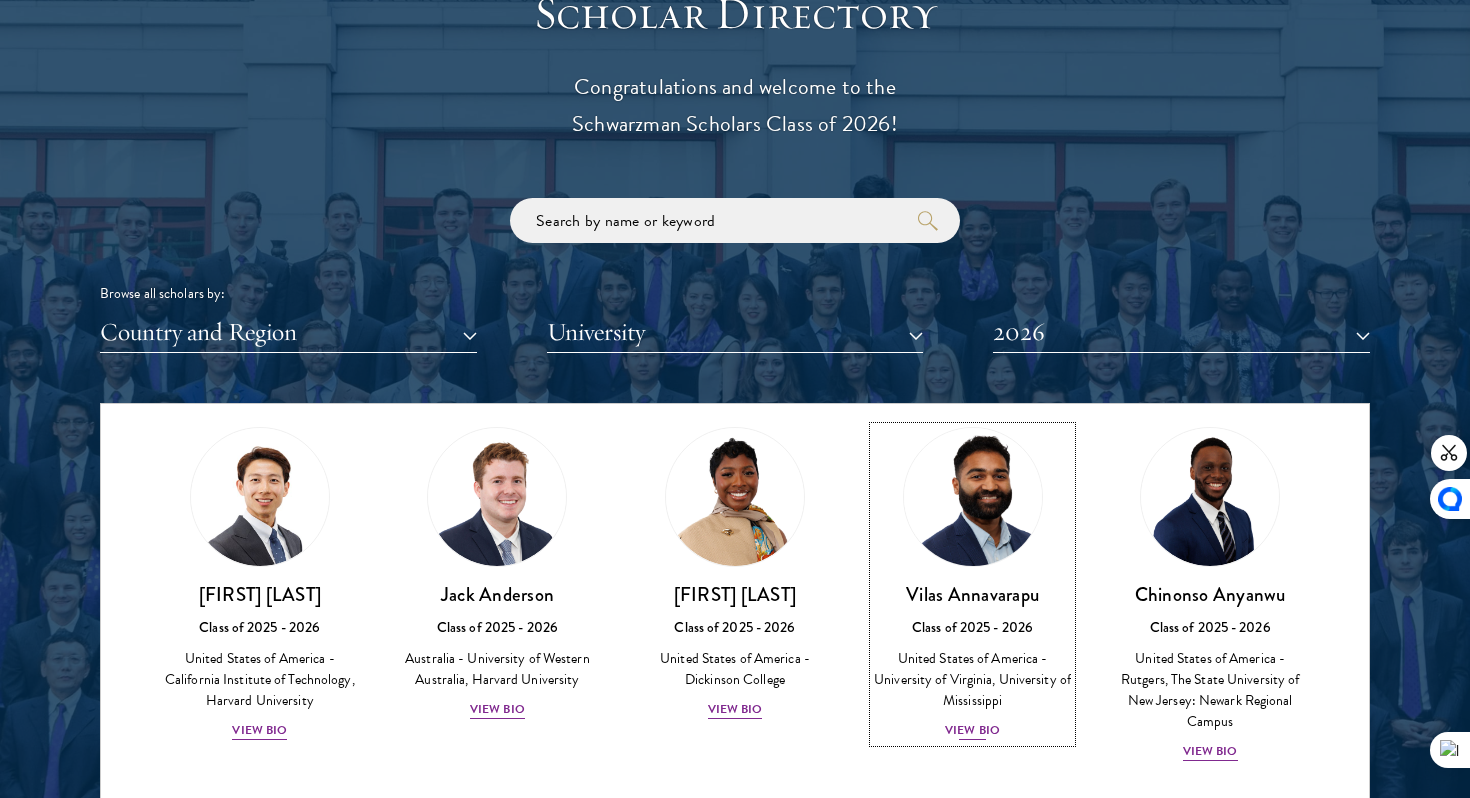 click on "View Bio" at bounding box center (972, 730) 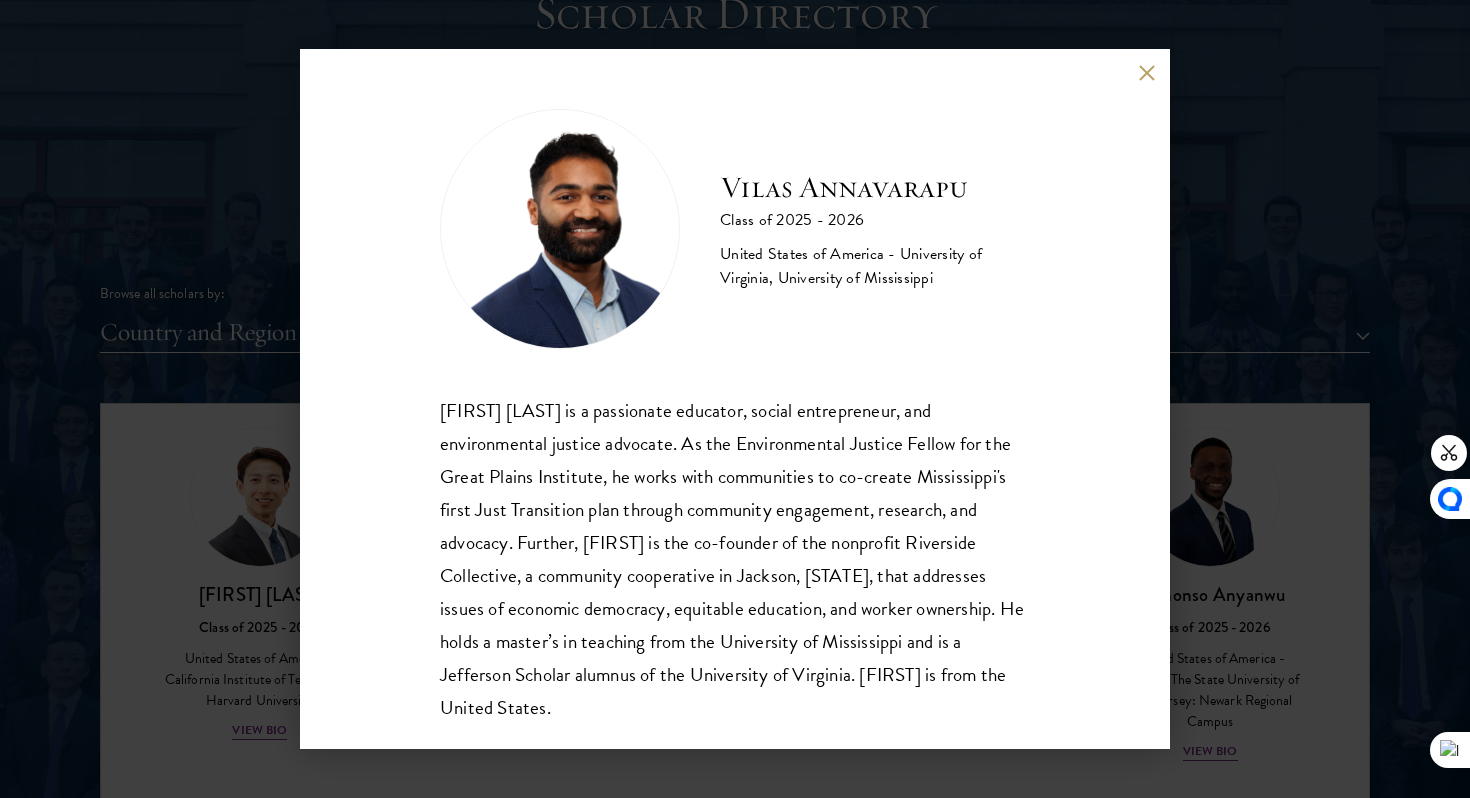 scroll, scrollTop: 35, scrollLeft: 0, axis: vertical 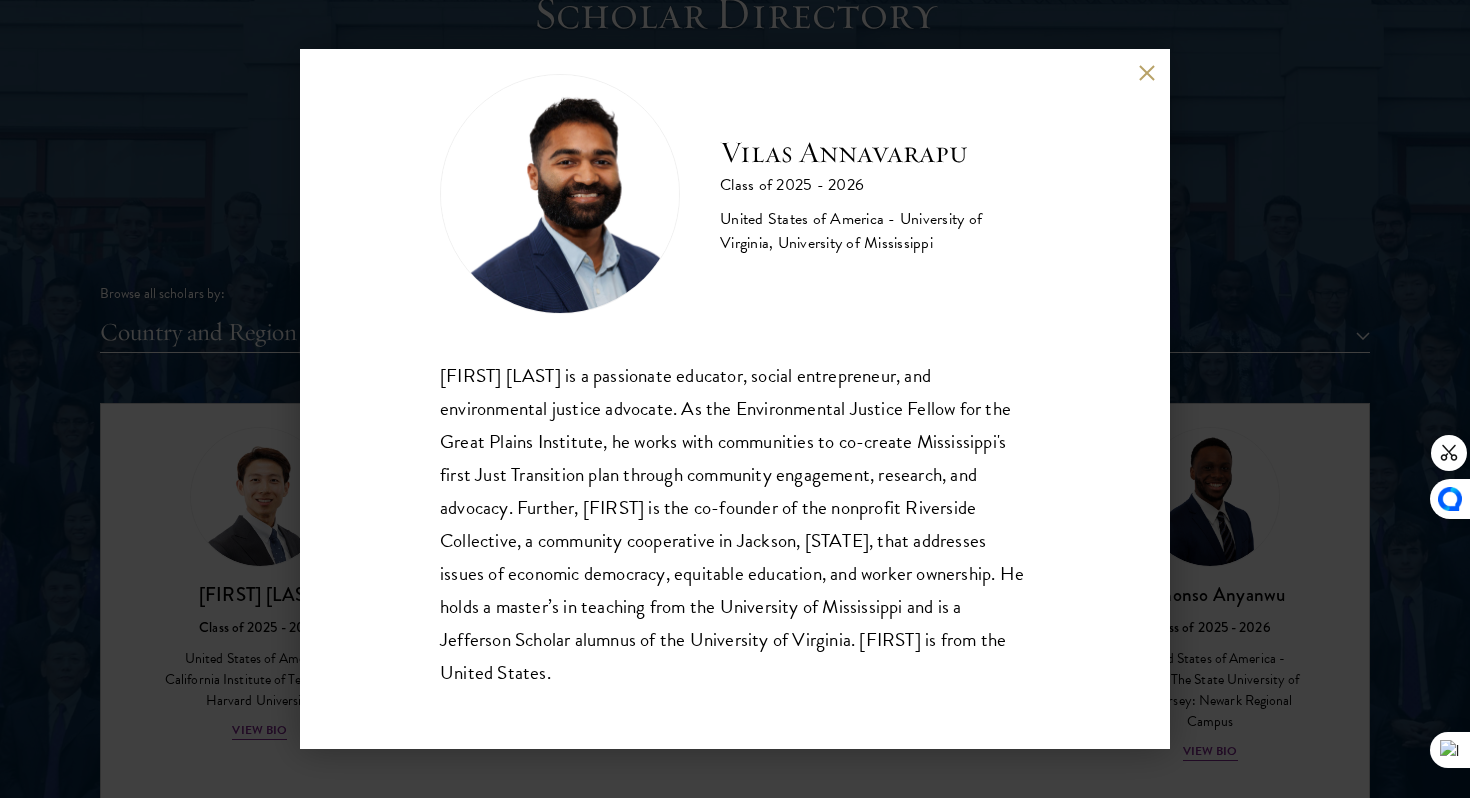 click at bounding box center [1146, 72] 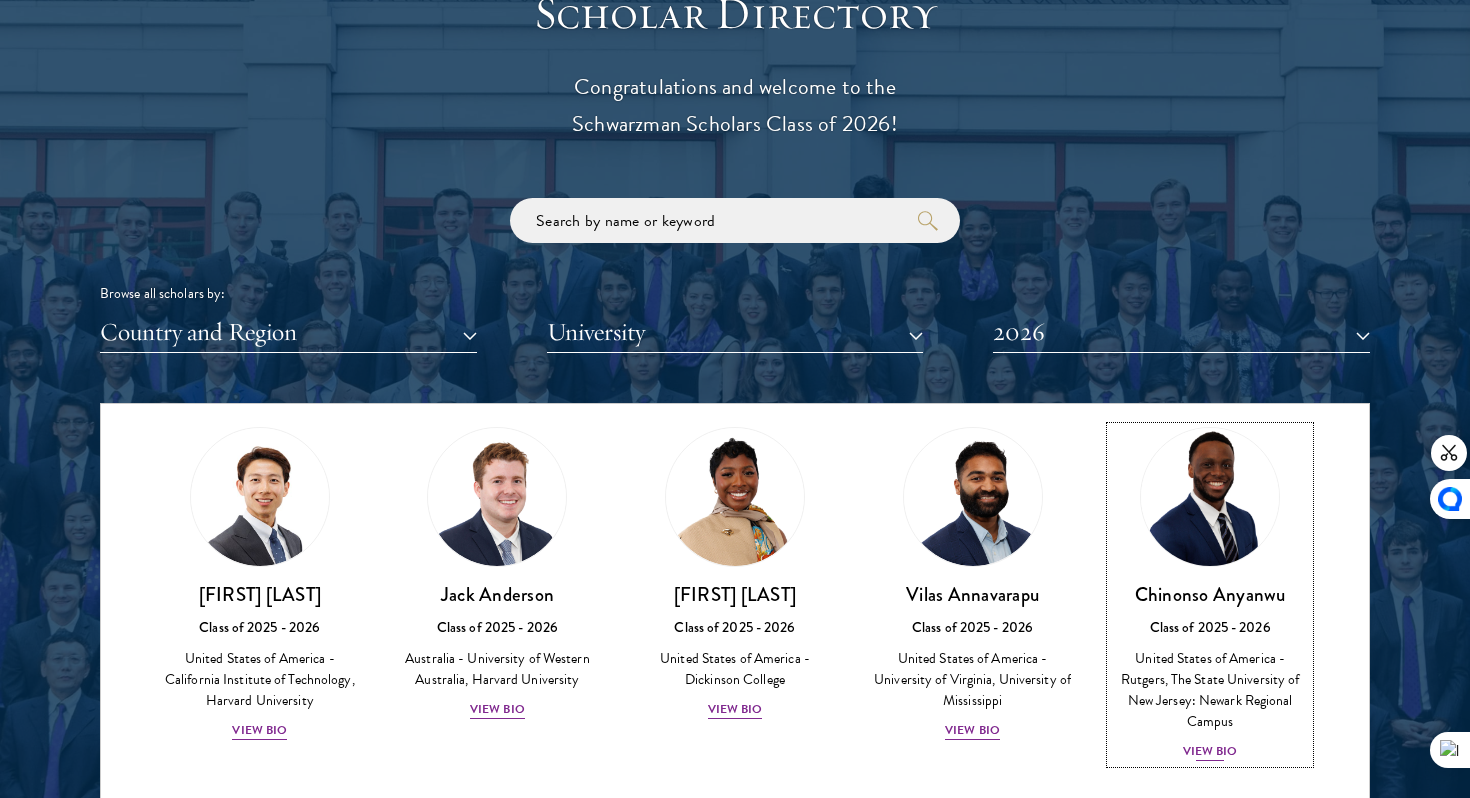 click on "View Bio" at bounding box center (1210, 751) 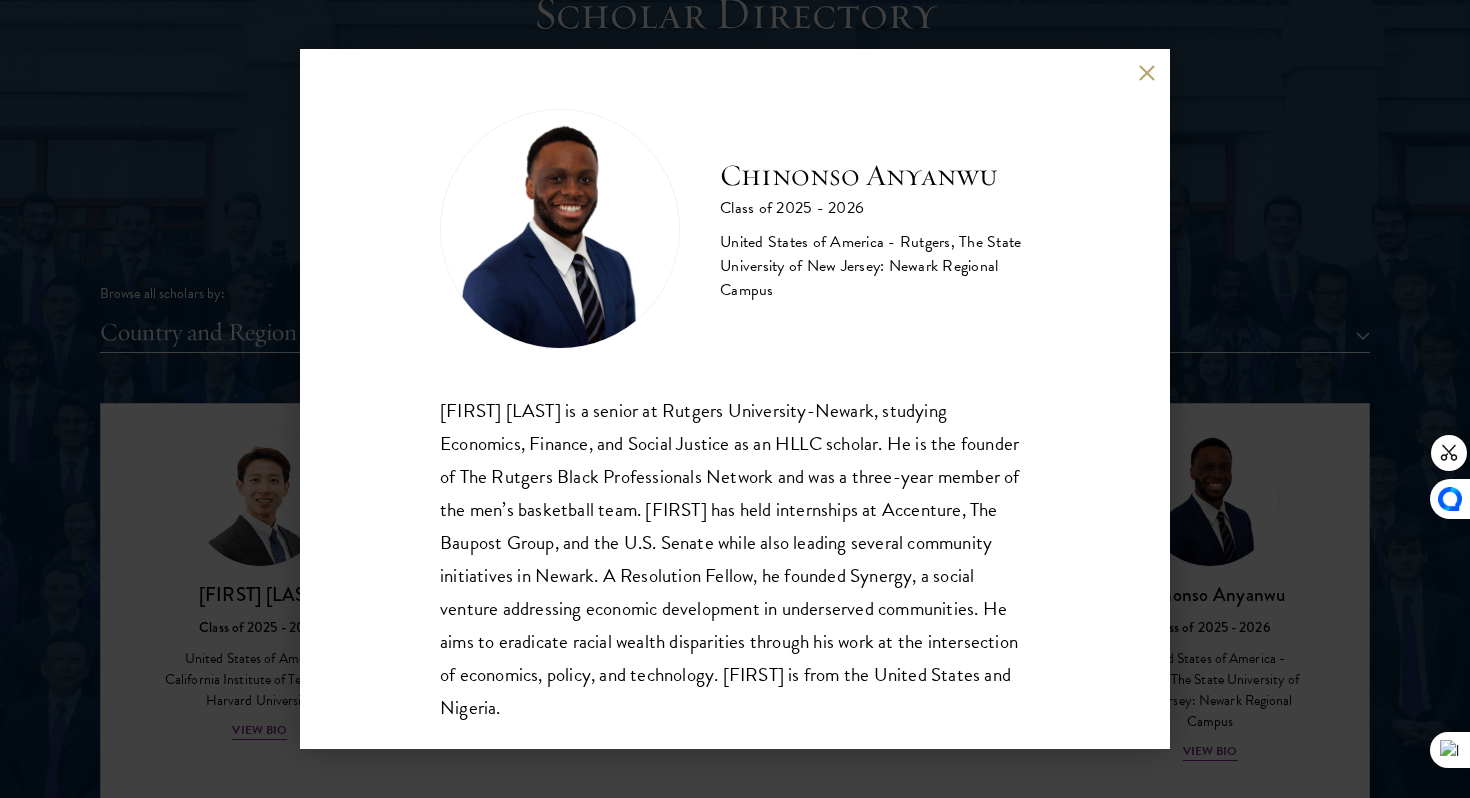 scroll, scrollTop: 35, scrollLeft: 0, axis: vertical 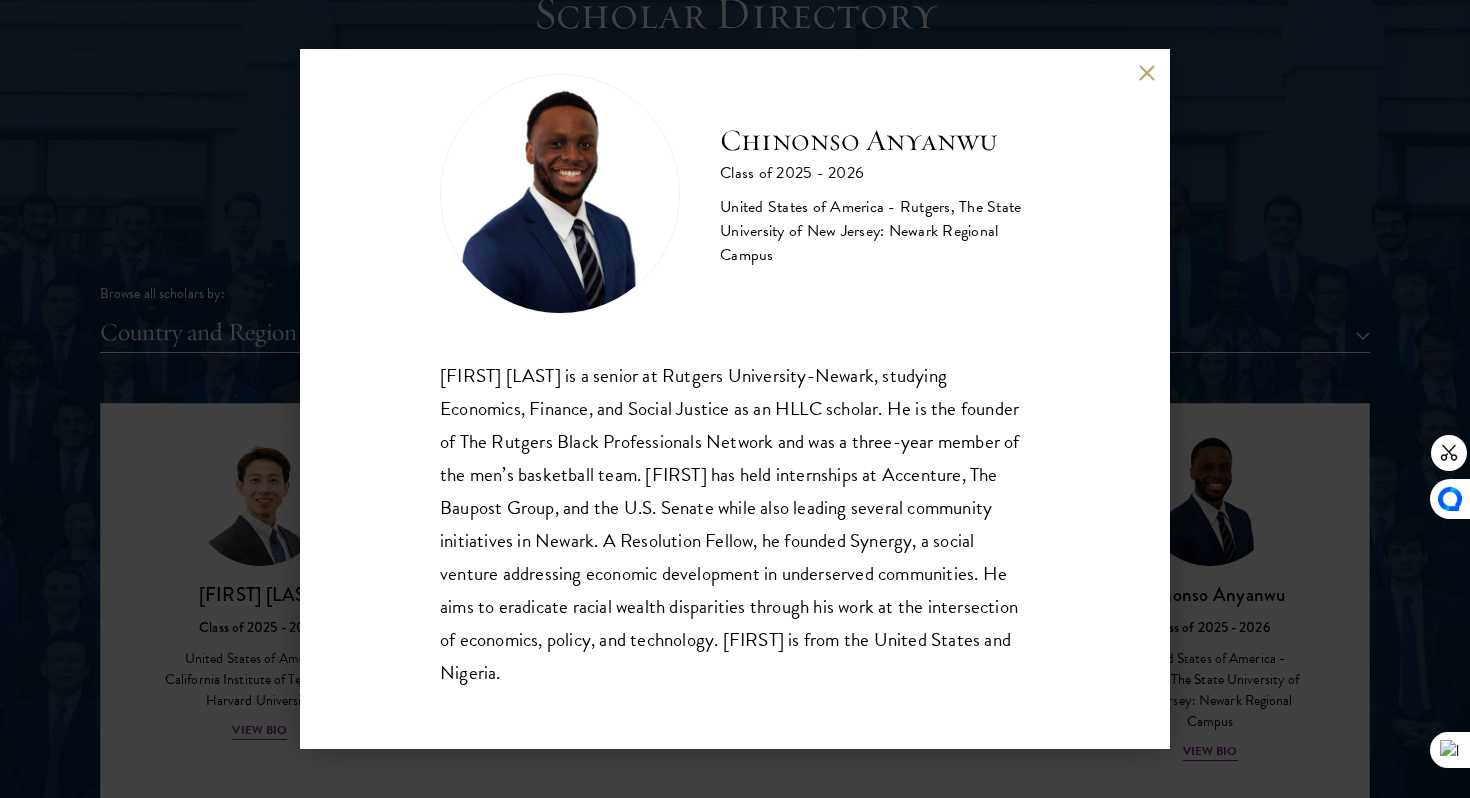 click at bounding box center [1146, 72] 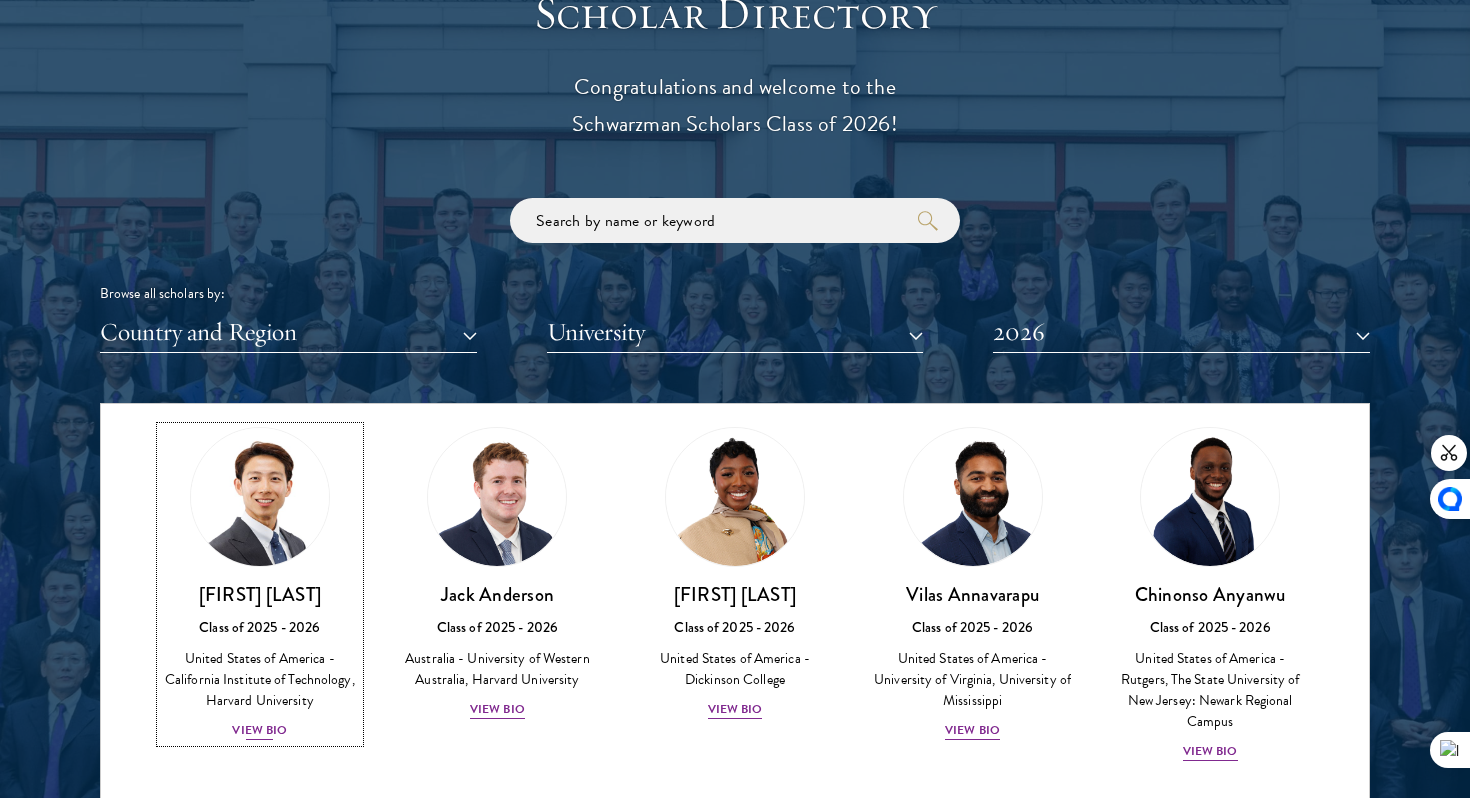 click on "View Bio" at bounding box center (259, 730) 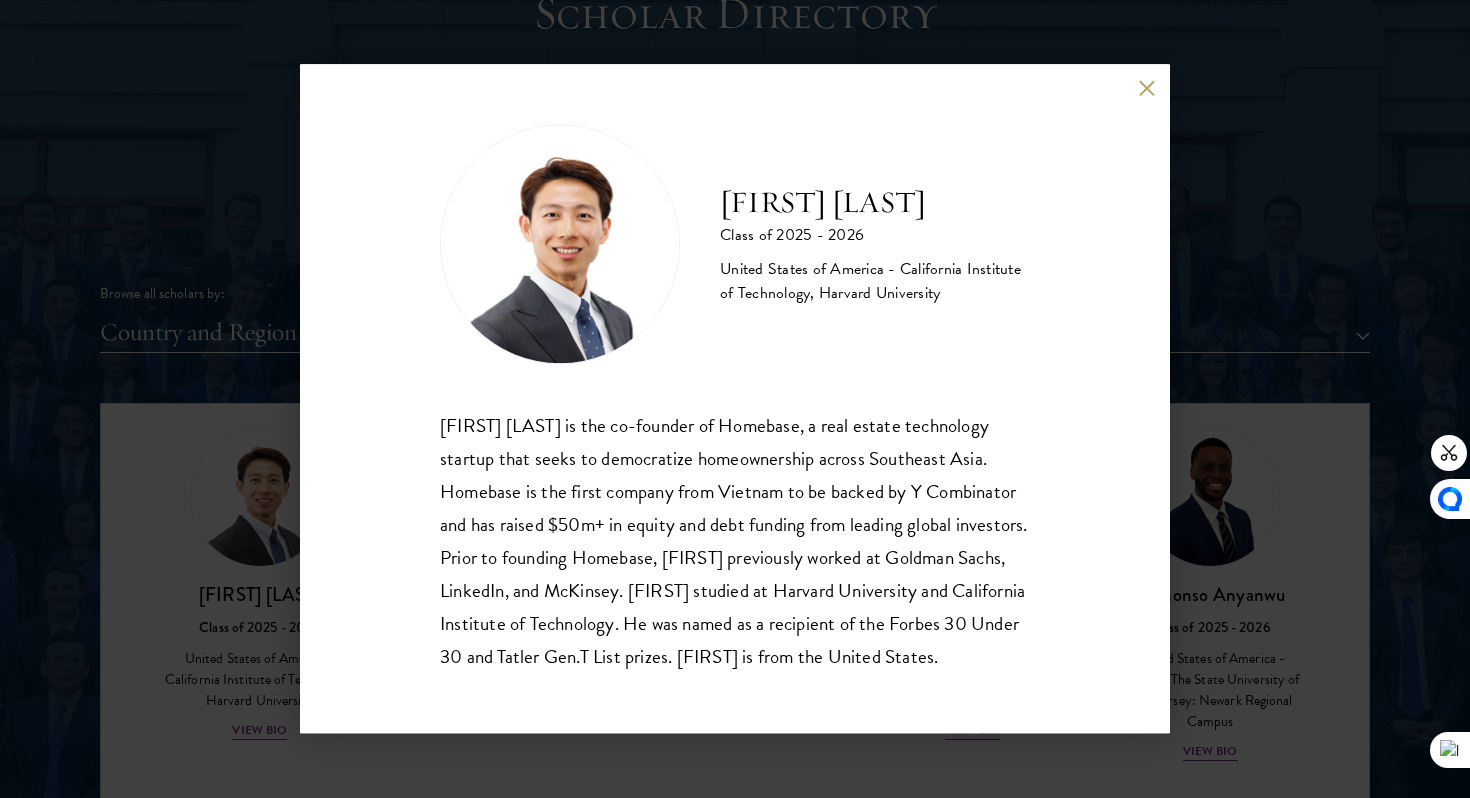 scroll, scrollTop: 2, scrollLeft: 0, axis: vertical 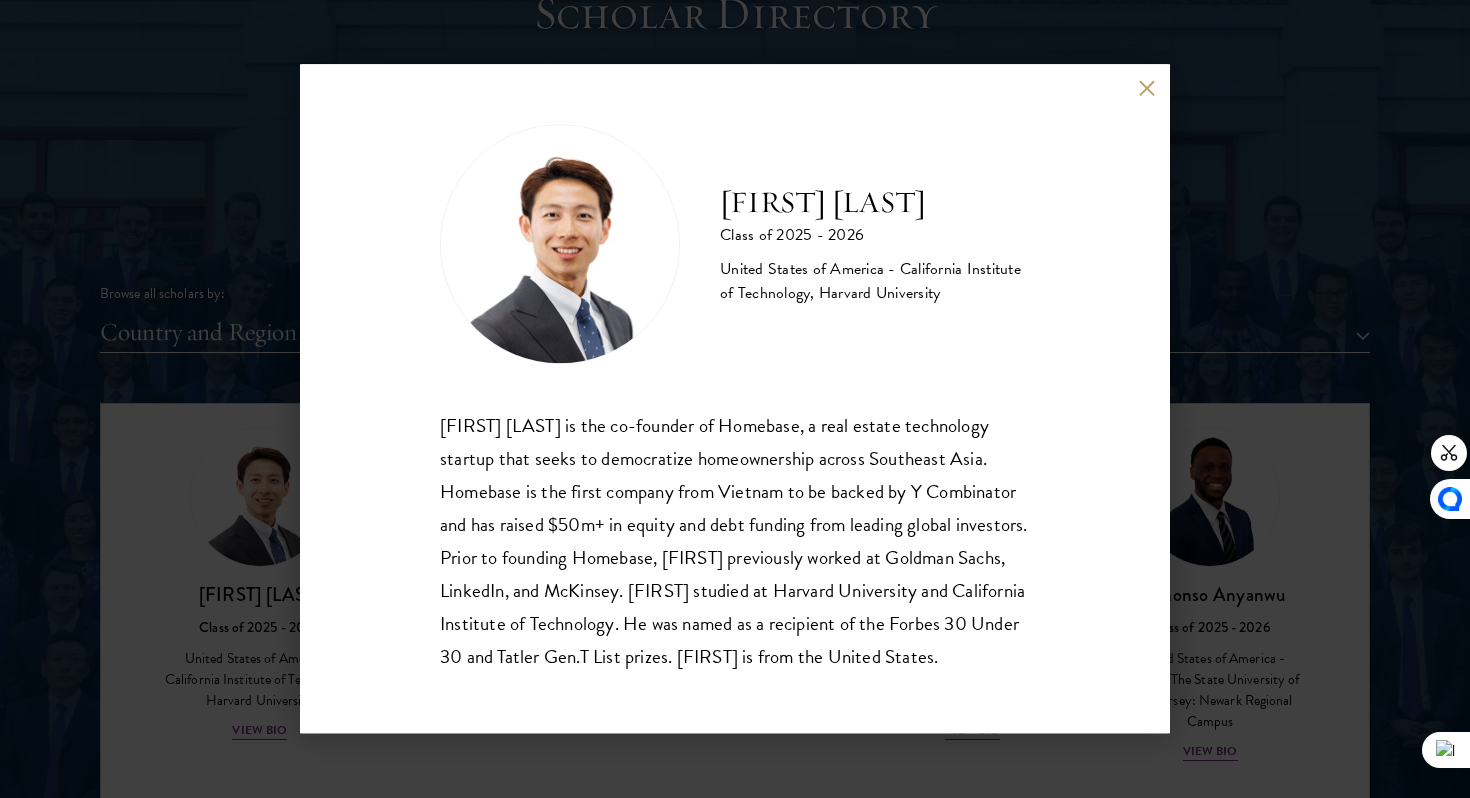 copy on "[FIRST] [LAST] is the co-founder of Homebase, a real estate technology startup that seeks to democratize homeownership across Southeast Asia. Homebase is the first company from Vietnam to be backed by Y Combinator and has raised $50m+ in equity and debt funding from leading global investors. Prior to founding Homebase, [FIRST] previously worked at Goldman Sachs, LinkedIn, and McKinsey. [FIRST] studied at Harvard University and California Institute of Technology. He was named as a recipient of the Forbes 30 Under 30 and Tatler Gen.T List prizes. [FIRST] is from the United States." 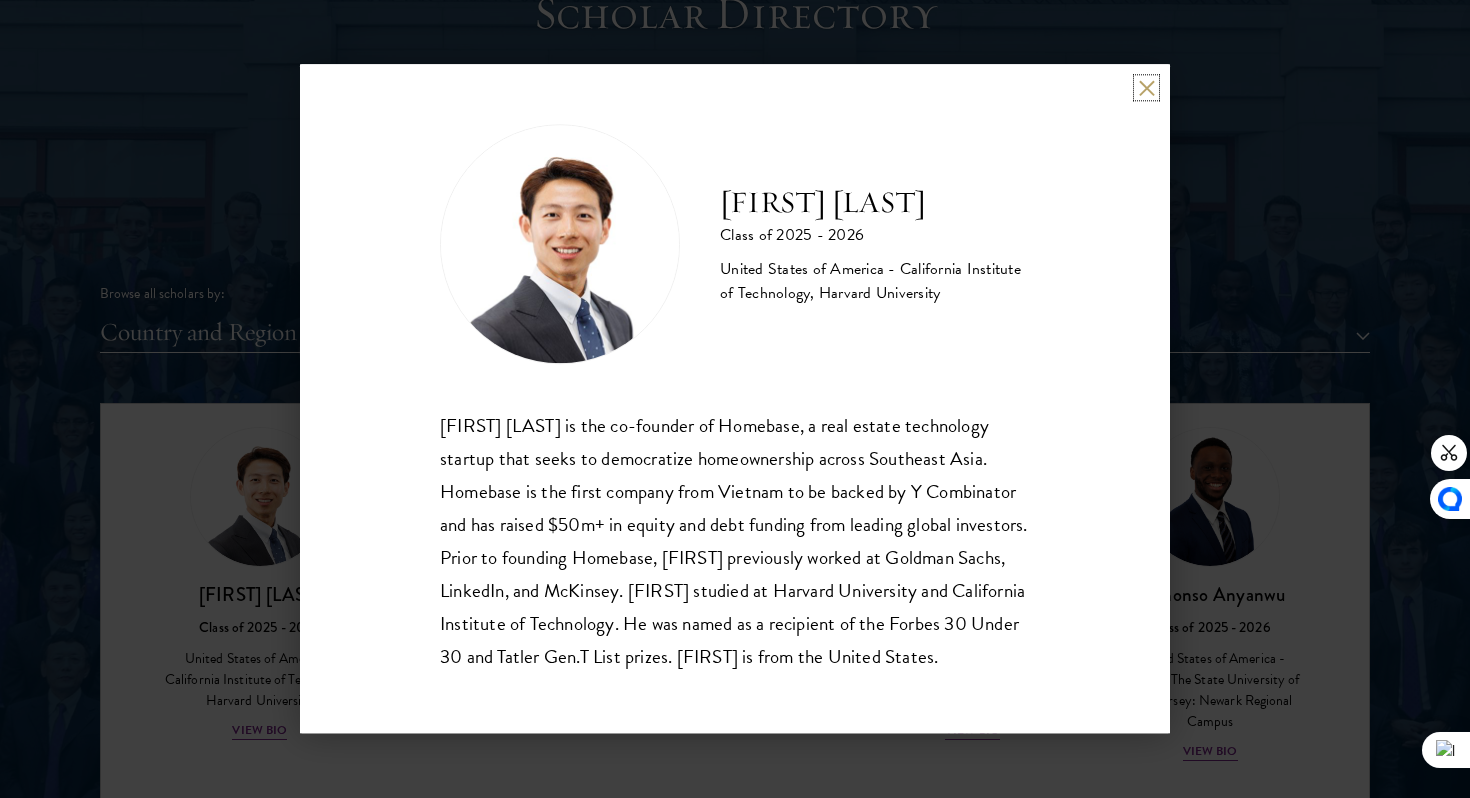 click at bounding box center [1146, 87] 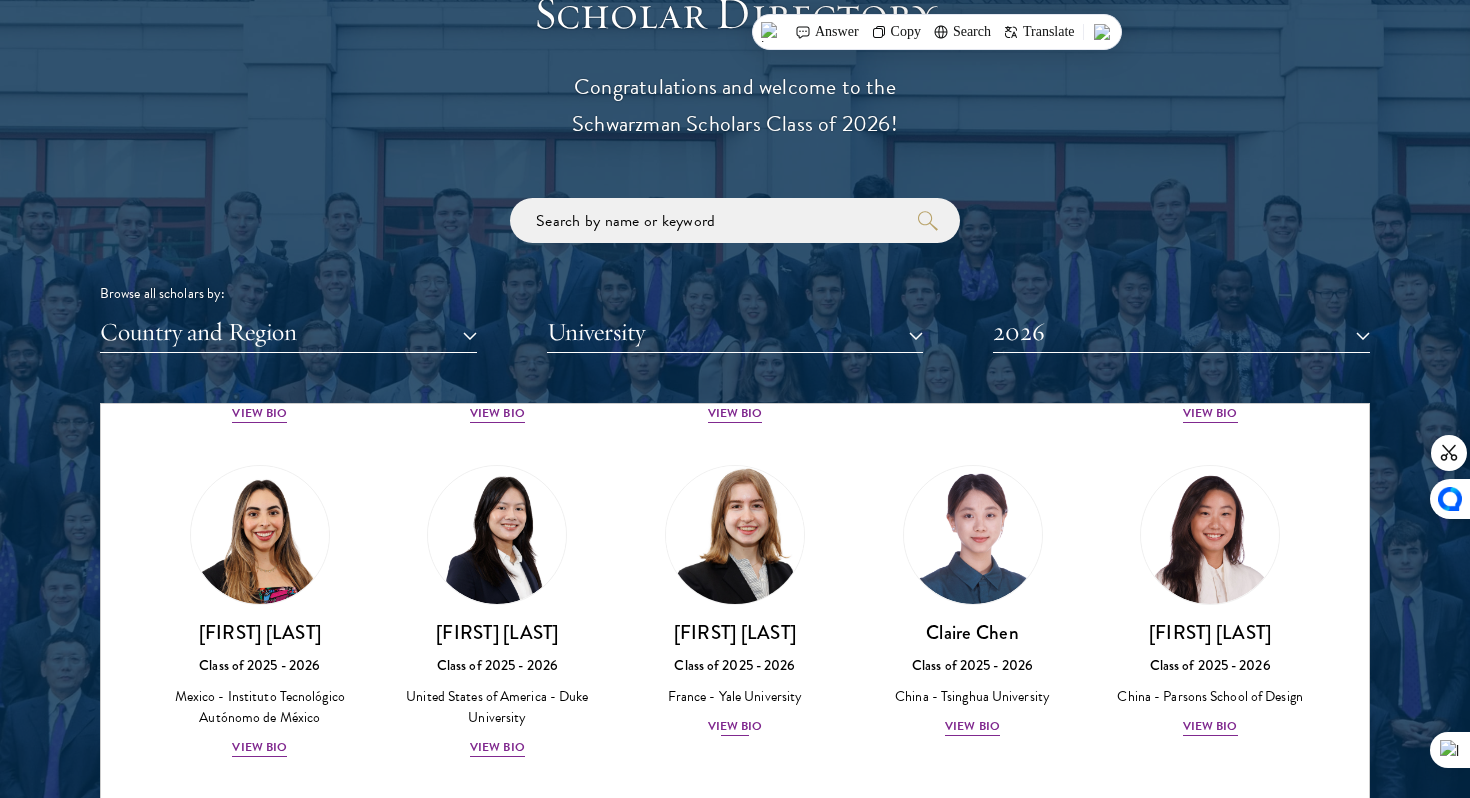 scroll, scrollTop: 1463, scrollLeft: 0, axis: vertical 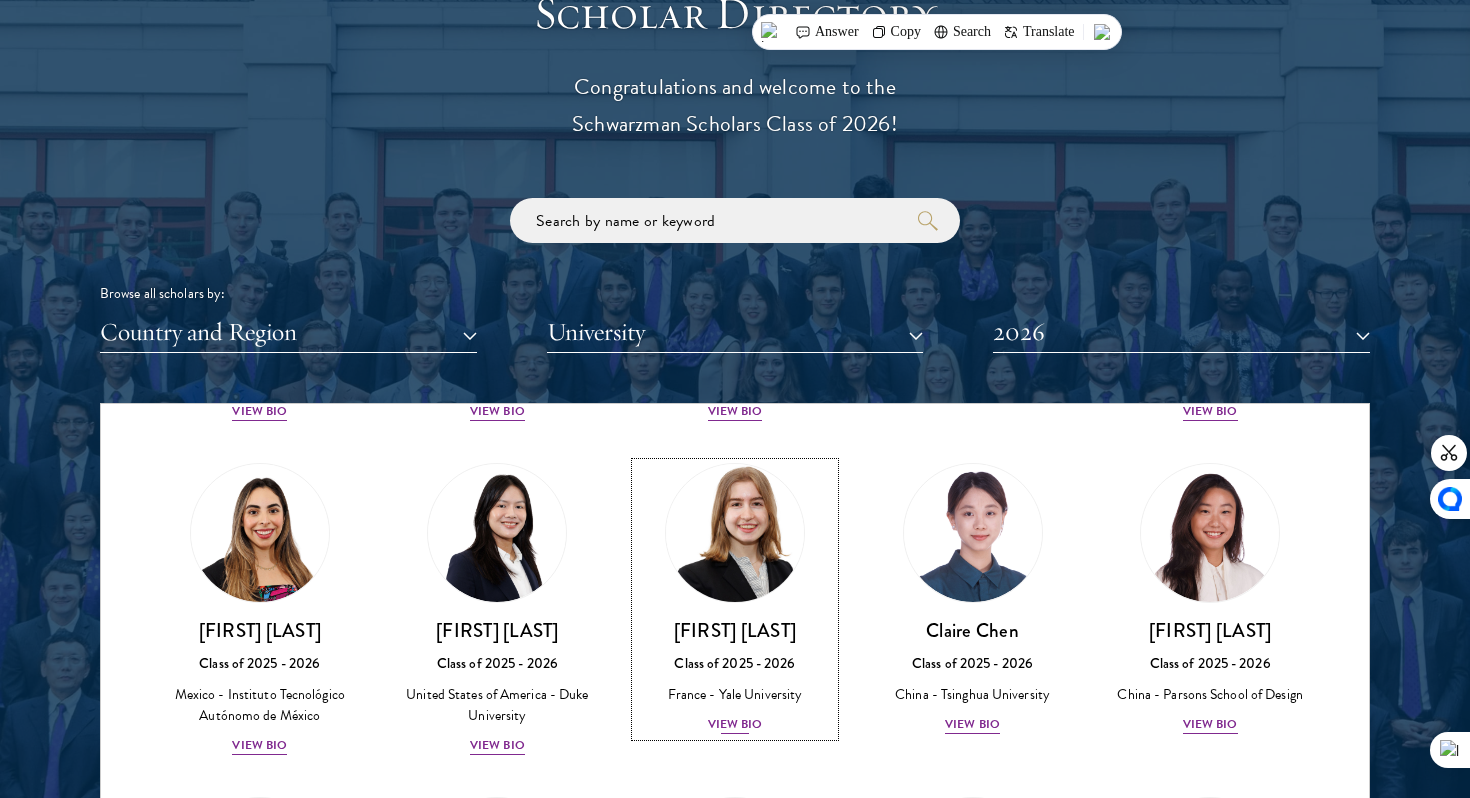 click on "View Bio" at bounding box center [735, 724] 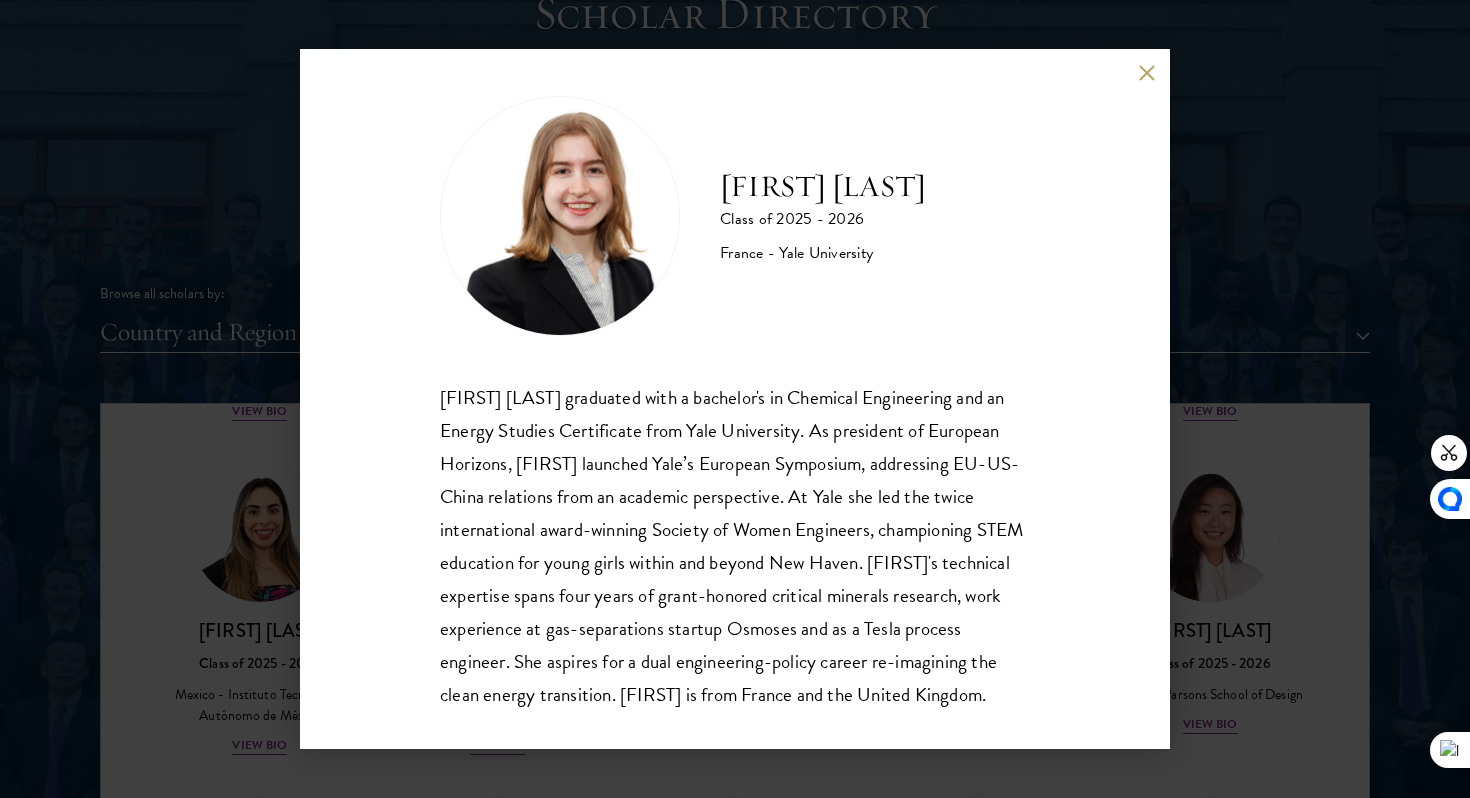 scroll, scrollTop: 0, scrollLeft: 0, axis: both 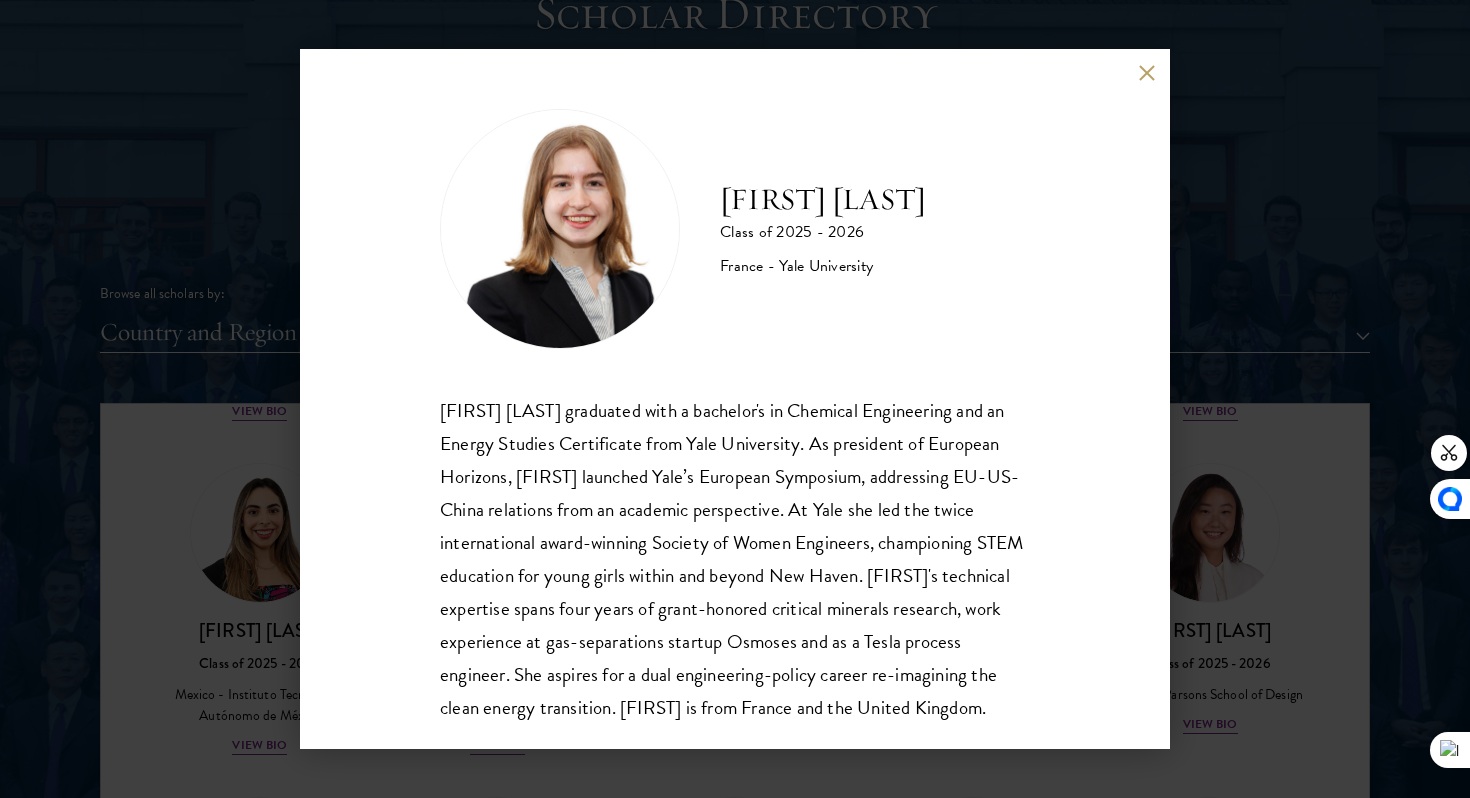 click at bounding box center [1146, 72] 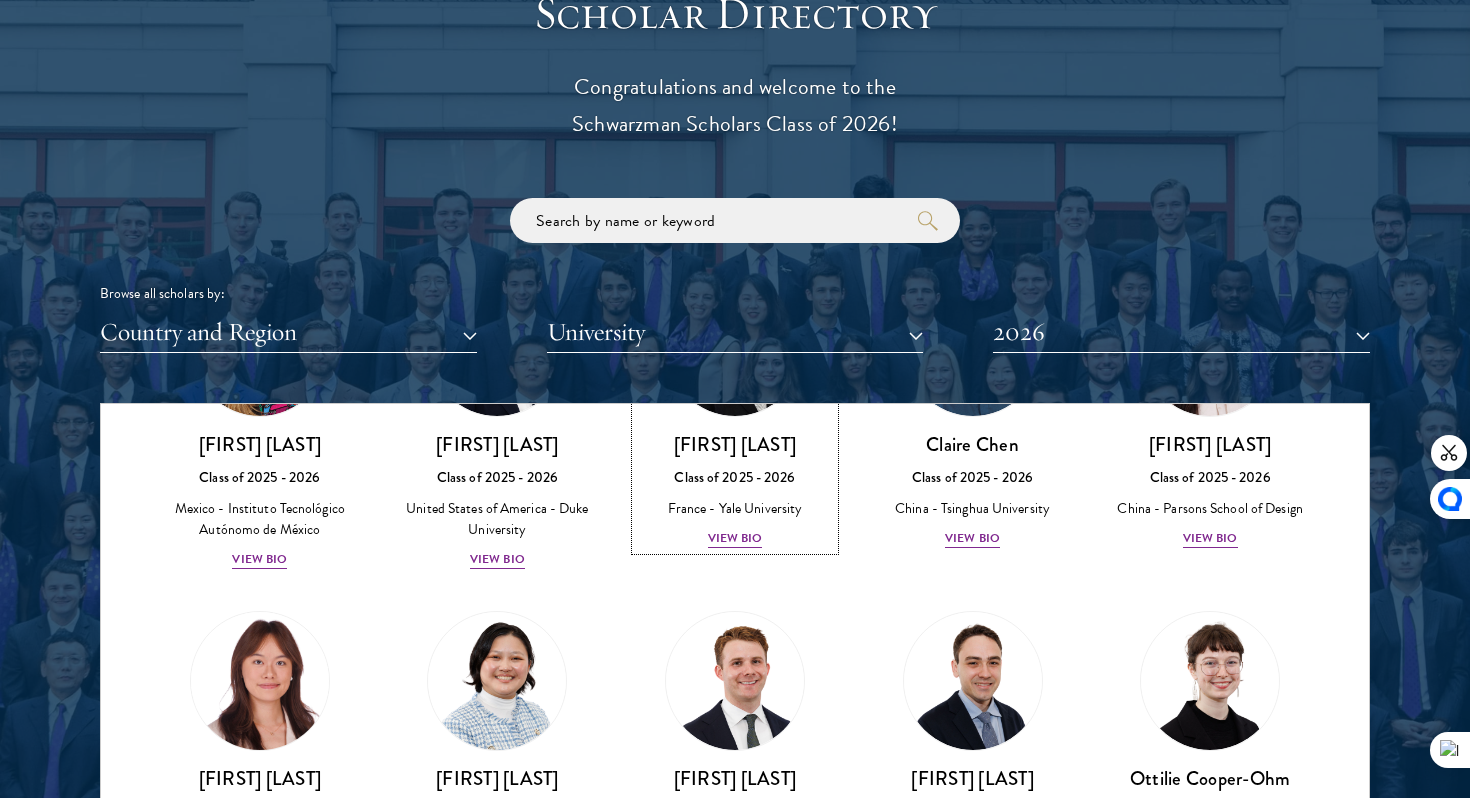 scroll, scrollTop: 1653, scrollLeft: 0, axis: vertical 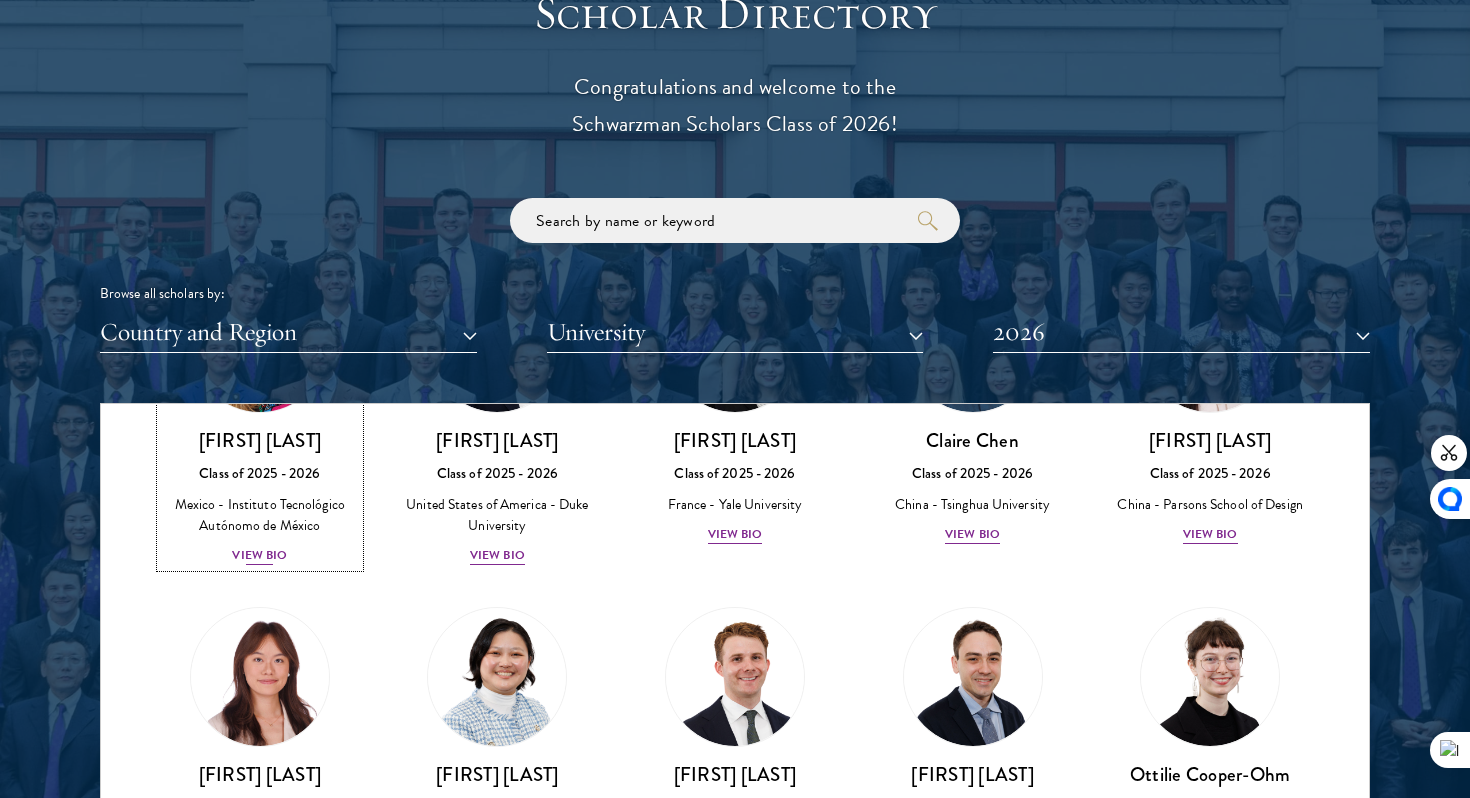 click on "View Bio" at bounding box center (259, 555) 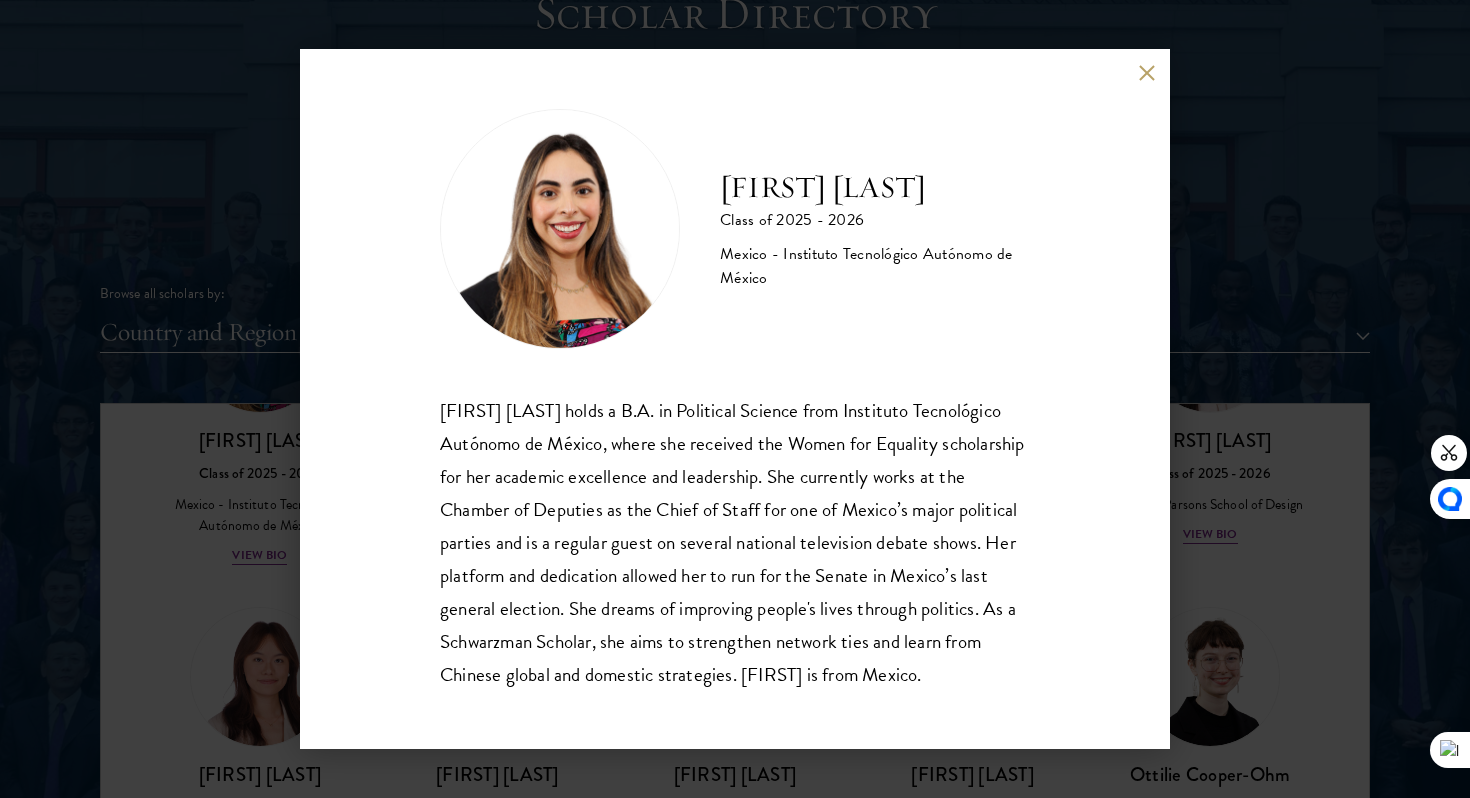 scroll, scrollTop: 35, scrollLeft: 0, axis: vertical 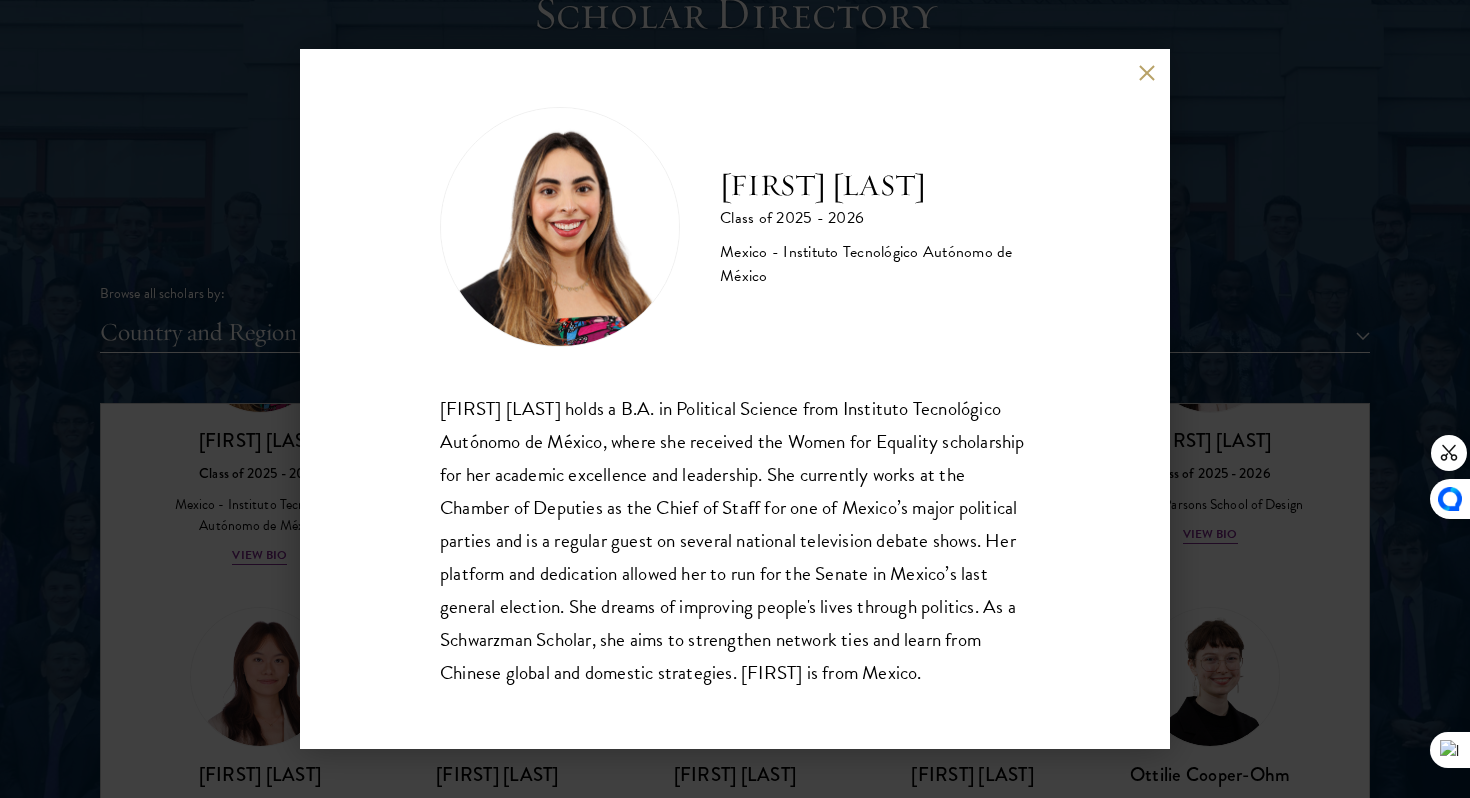 click at bounding box center (1146, 72) 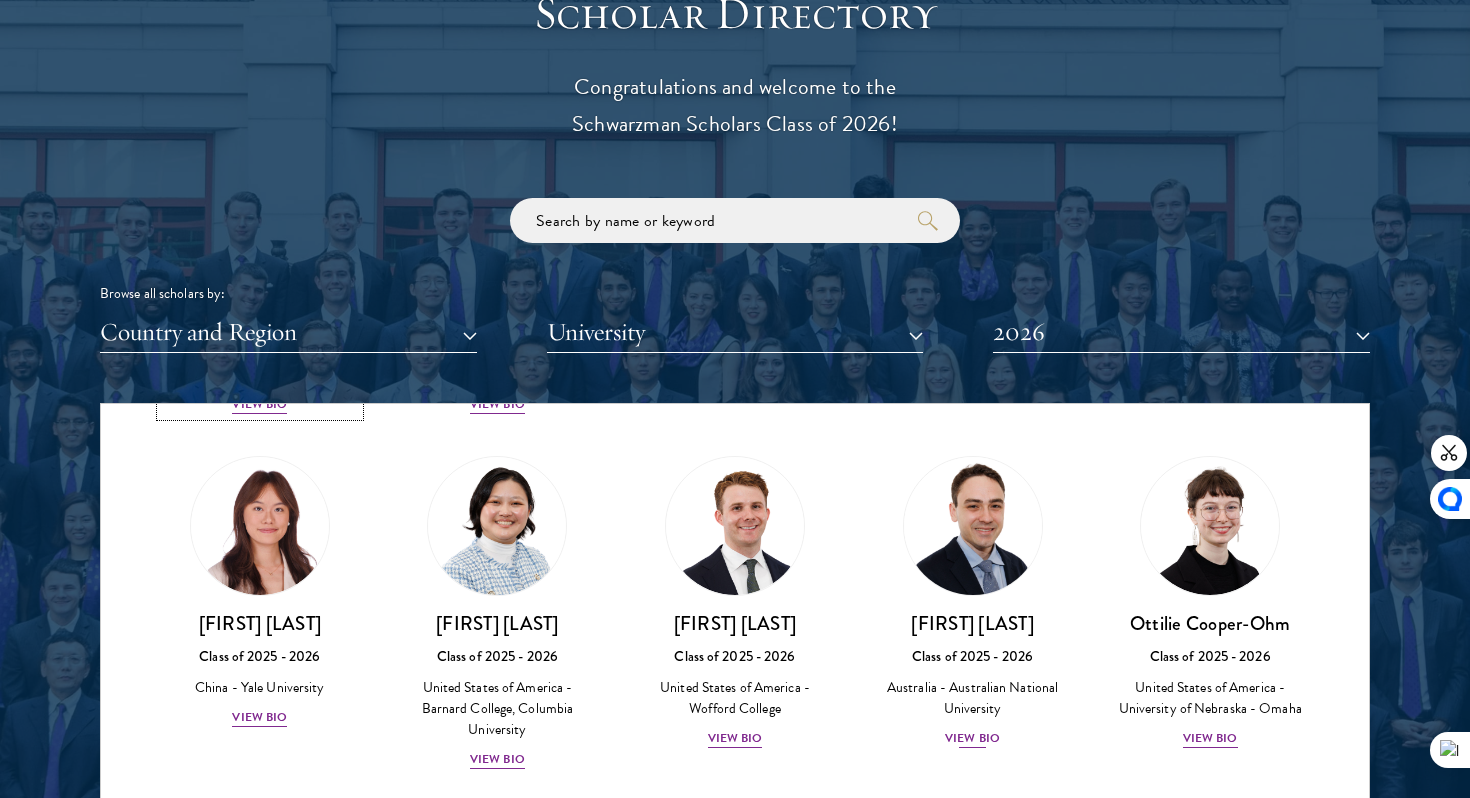 scroll, scrollTop: 1822, scrollLeft: 0, axis: vertical 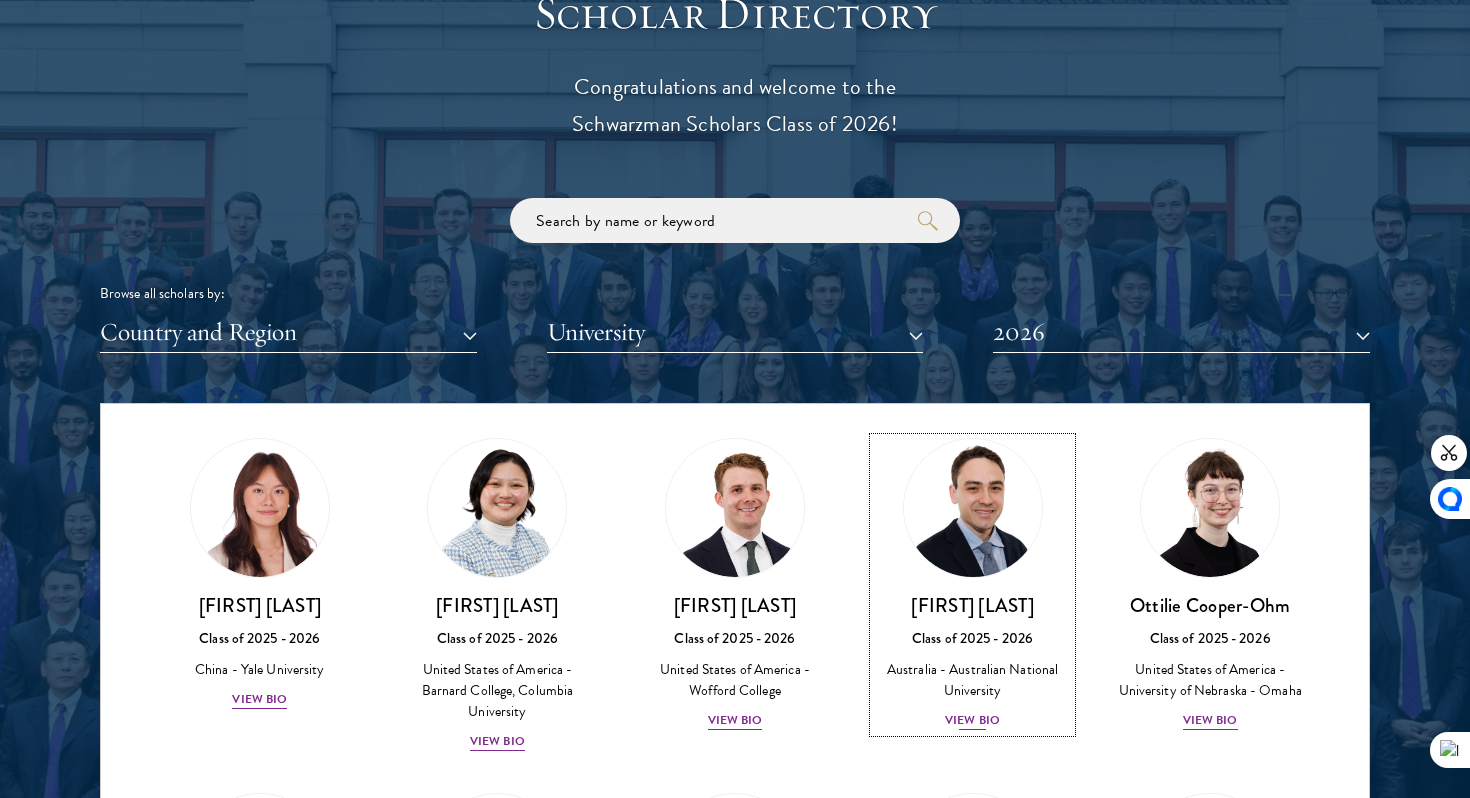 click on "View Bio" at bounding box center [972, 720] 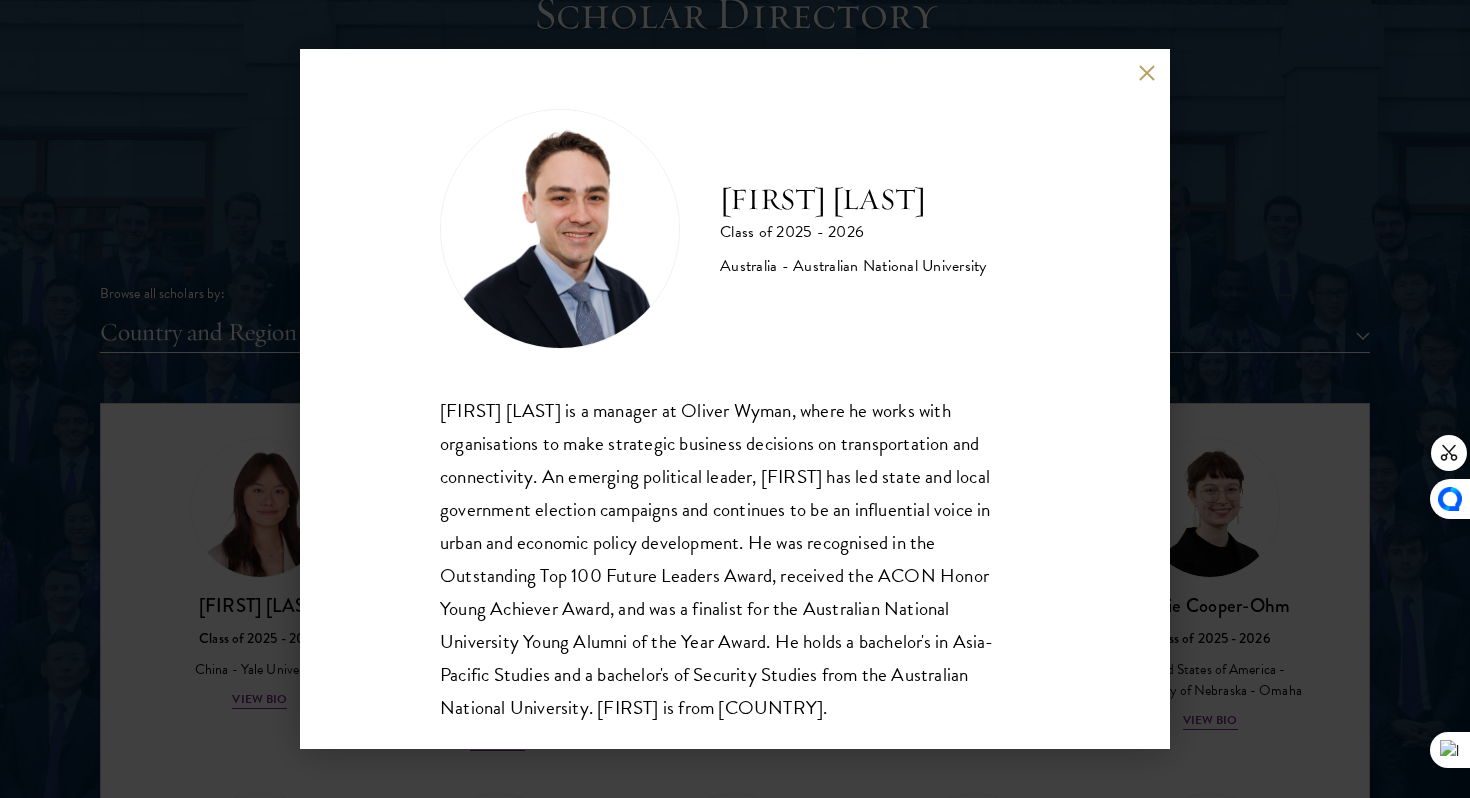 scroll, scrollTop: 35, scrollLeft: 0, axis: vertical 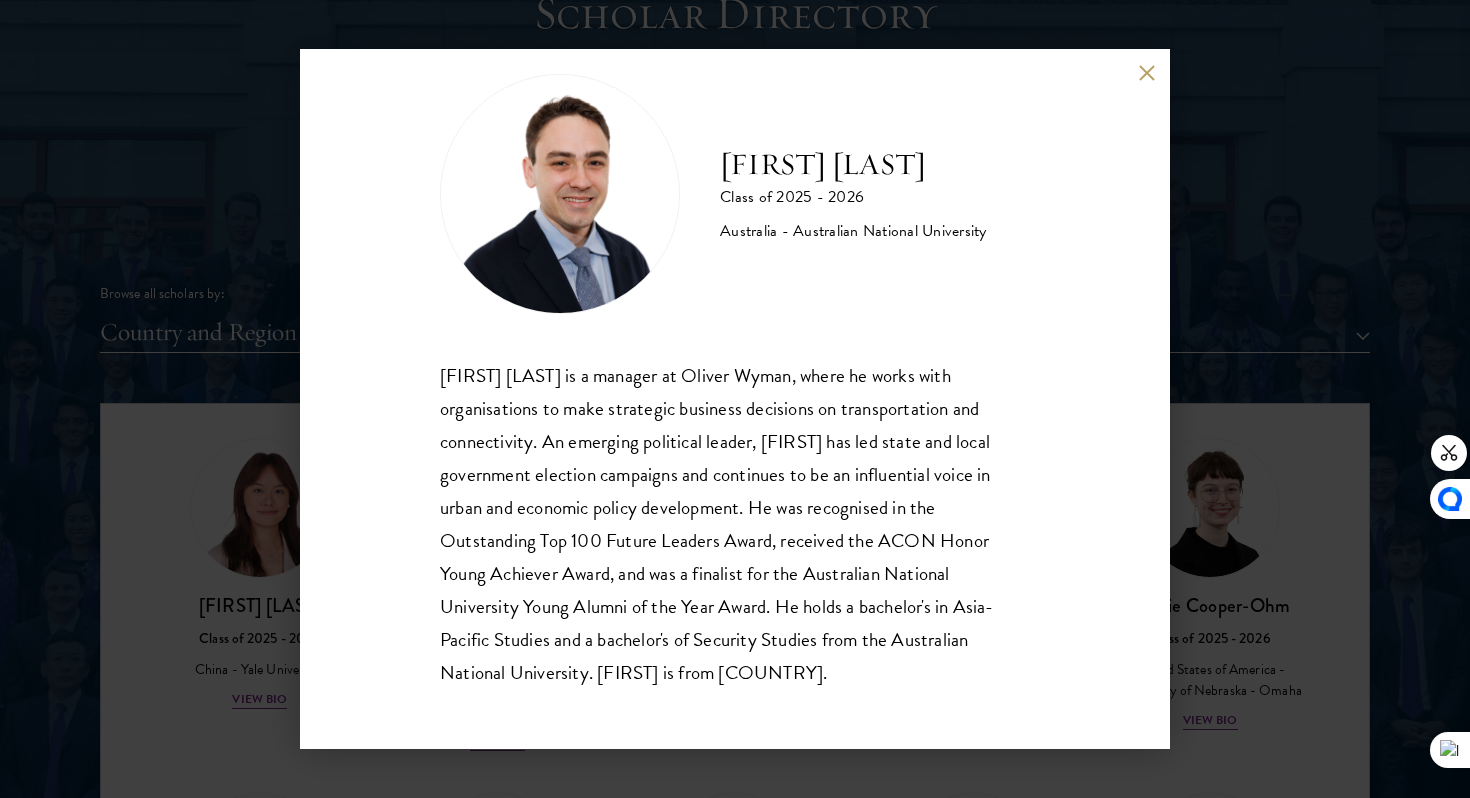 click at bounding box center [1146, 72] 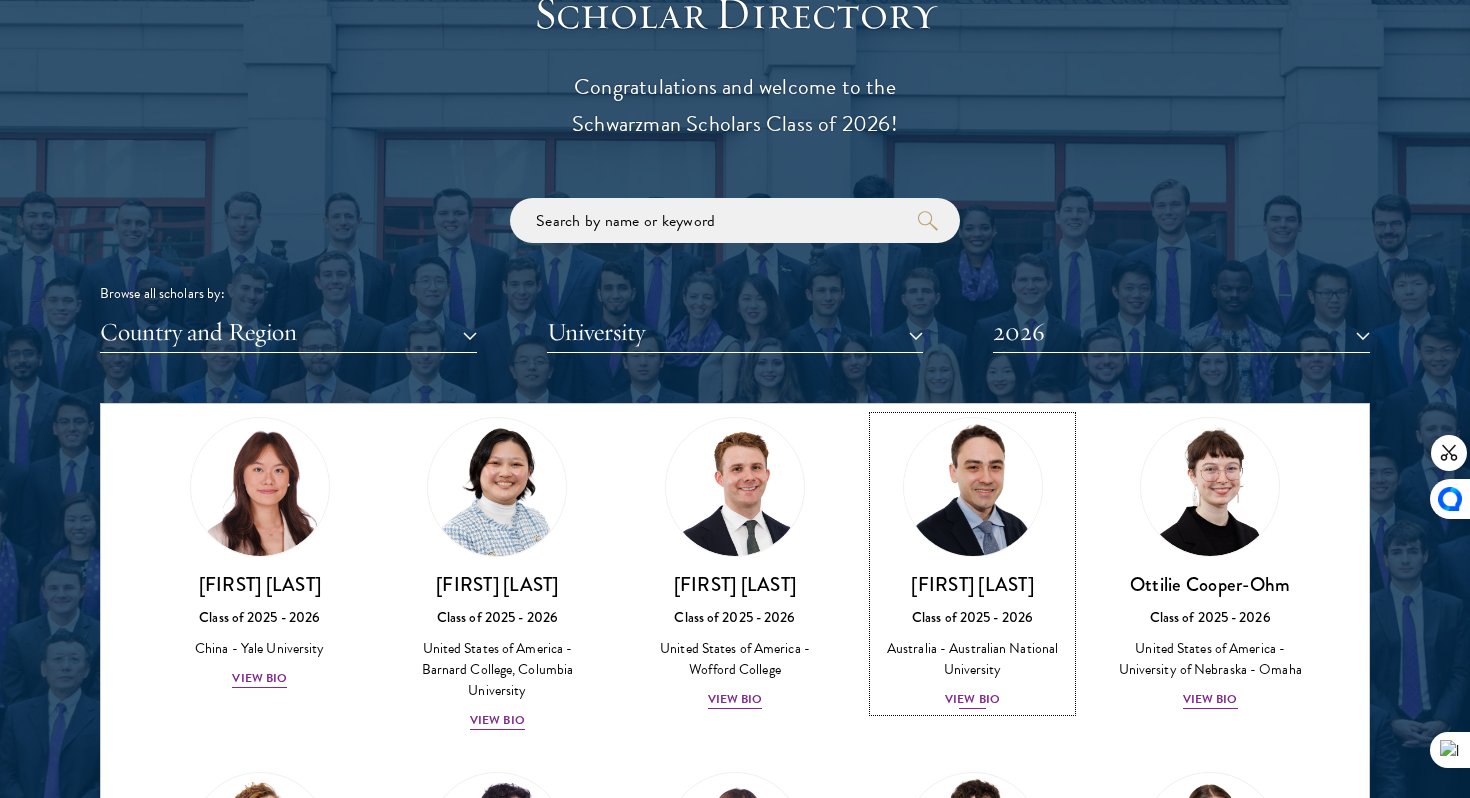 scroll, scrollTop: 1826, scrollLeft: 0, axis: vertical 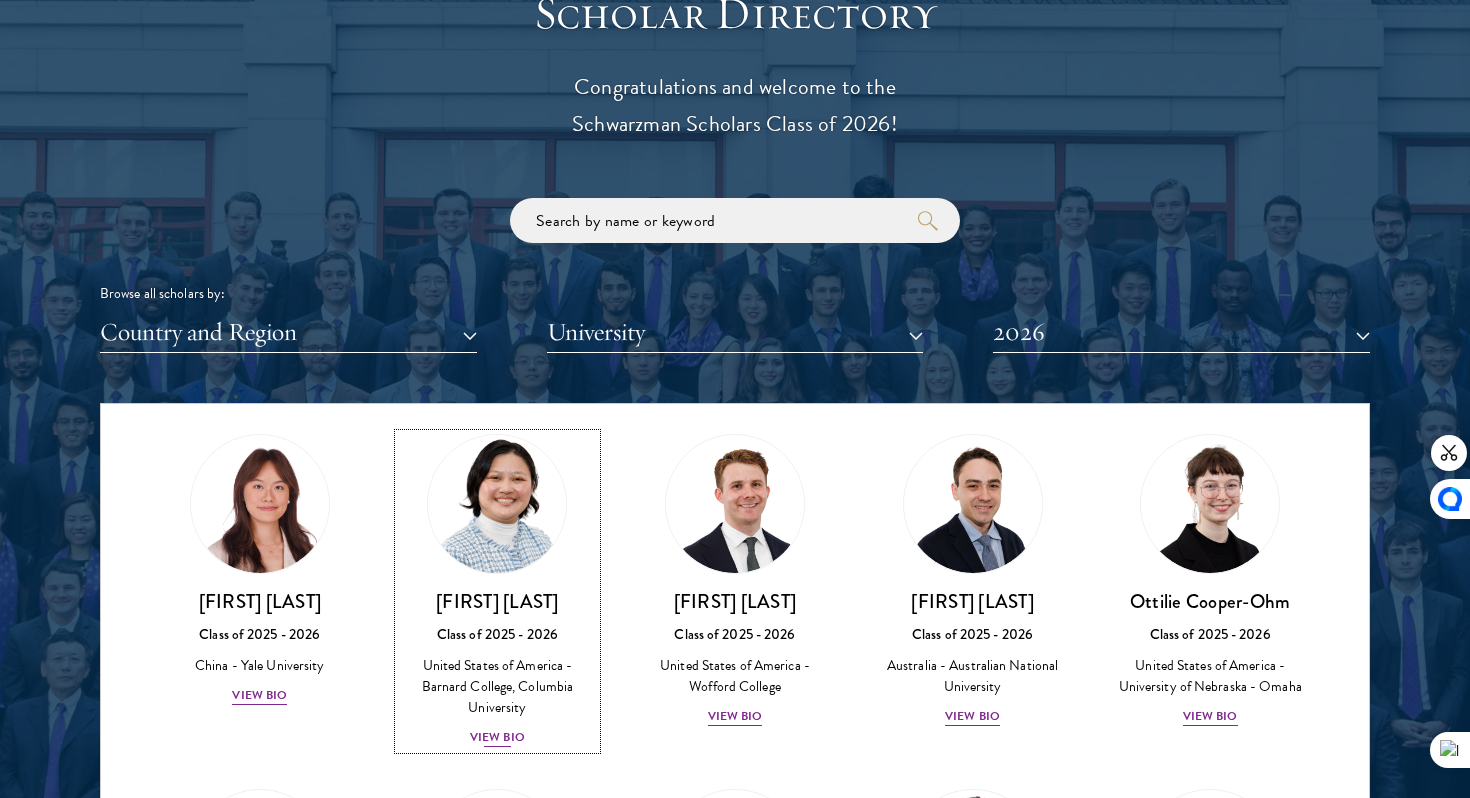 click on "View Bio" at bounding box center [497, 737] 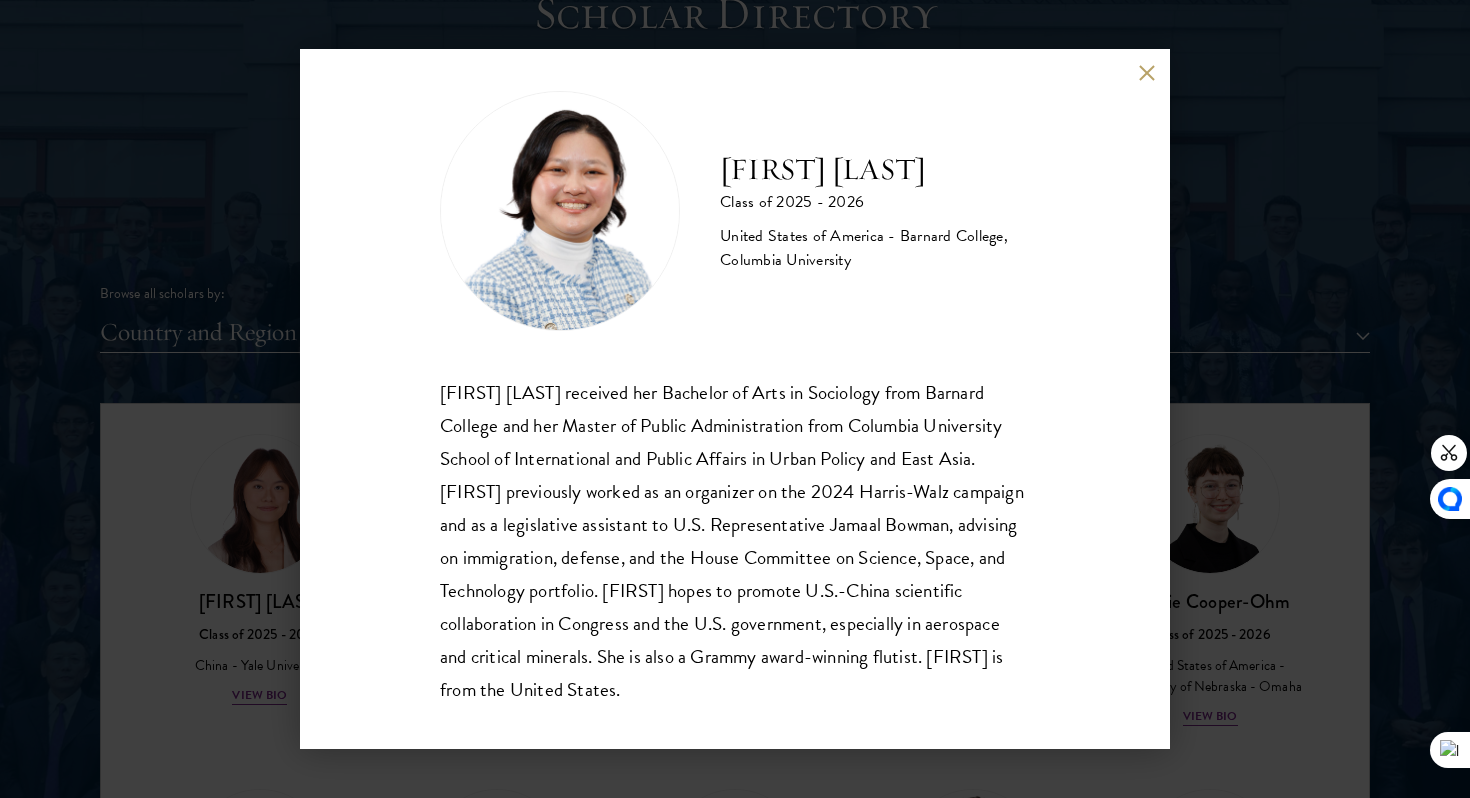 scroll, scrollTop: 35, scrollLeft: 0, axis: vertical 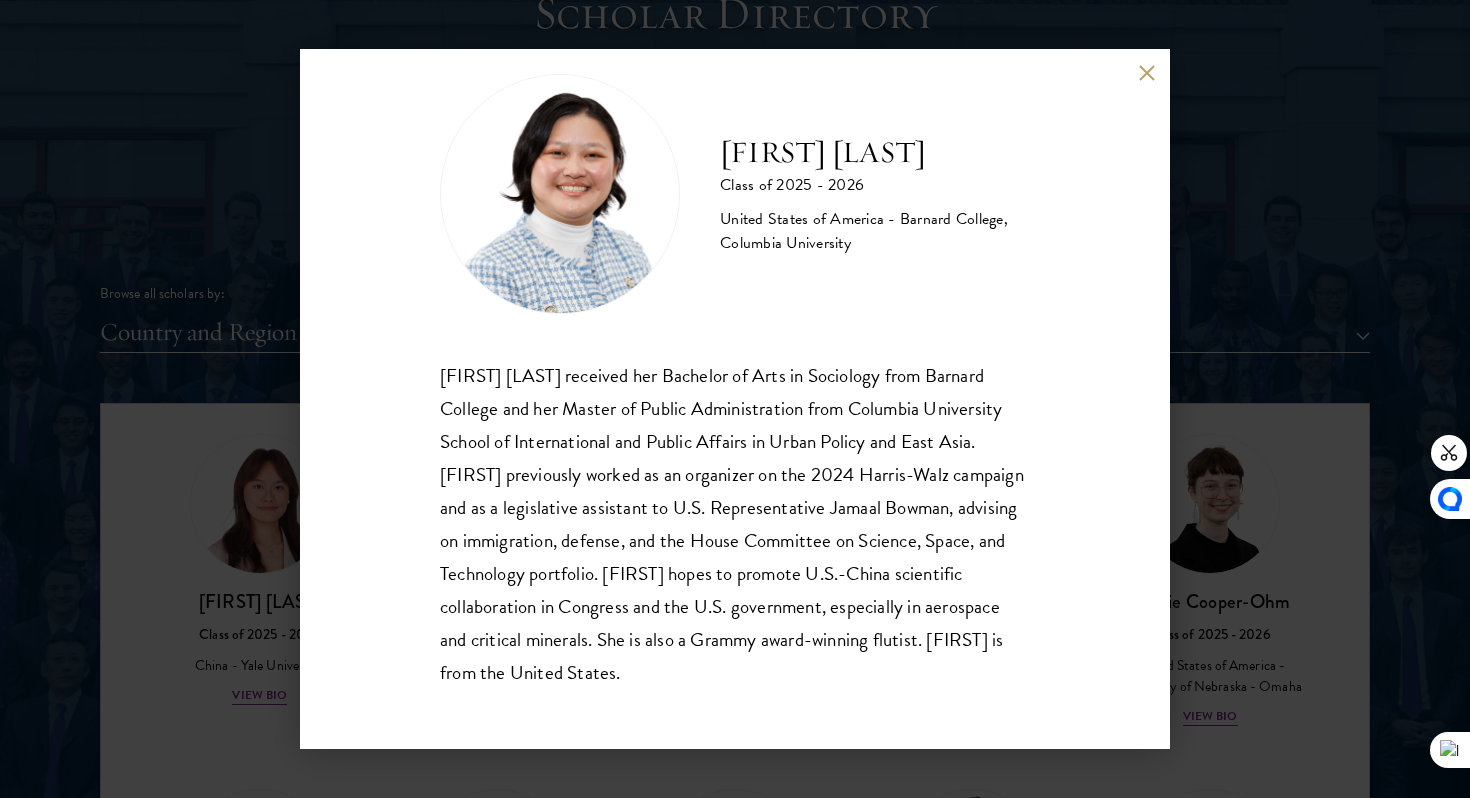 click on "[FIRST] [LAST]
Class of 2025 - 2026
[COUNTRY] - [UNIVERSITY], [UNIVERSITY]
[FIRST] [LAST] received her Bachelor of Arts in Sociology from [UNIVERSITY] and her Master of Public Administration from [UNIVERSITY] School of International and Public Affairs in Urban Policy and East Asia. [FIRST] previously worked as an organizer on the 2024 [POLITICAL_CAMPAIGN] campaign and as a legislative assistant to U.S. Representative [OFFICIAL_NAME], advising on immigration, defense, and the House Committee on Science, Space, and Technology portfolio. [FIRST] hopes to promote U.S.-China scientific collaboration in Congress and the U.S. government, especially in aerospace and critical minerals. She is also a Grammy award-winning flutist. [FIRST] is from the [COUNTRY]." at bounding box center [735, 399] 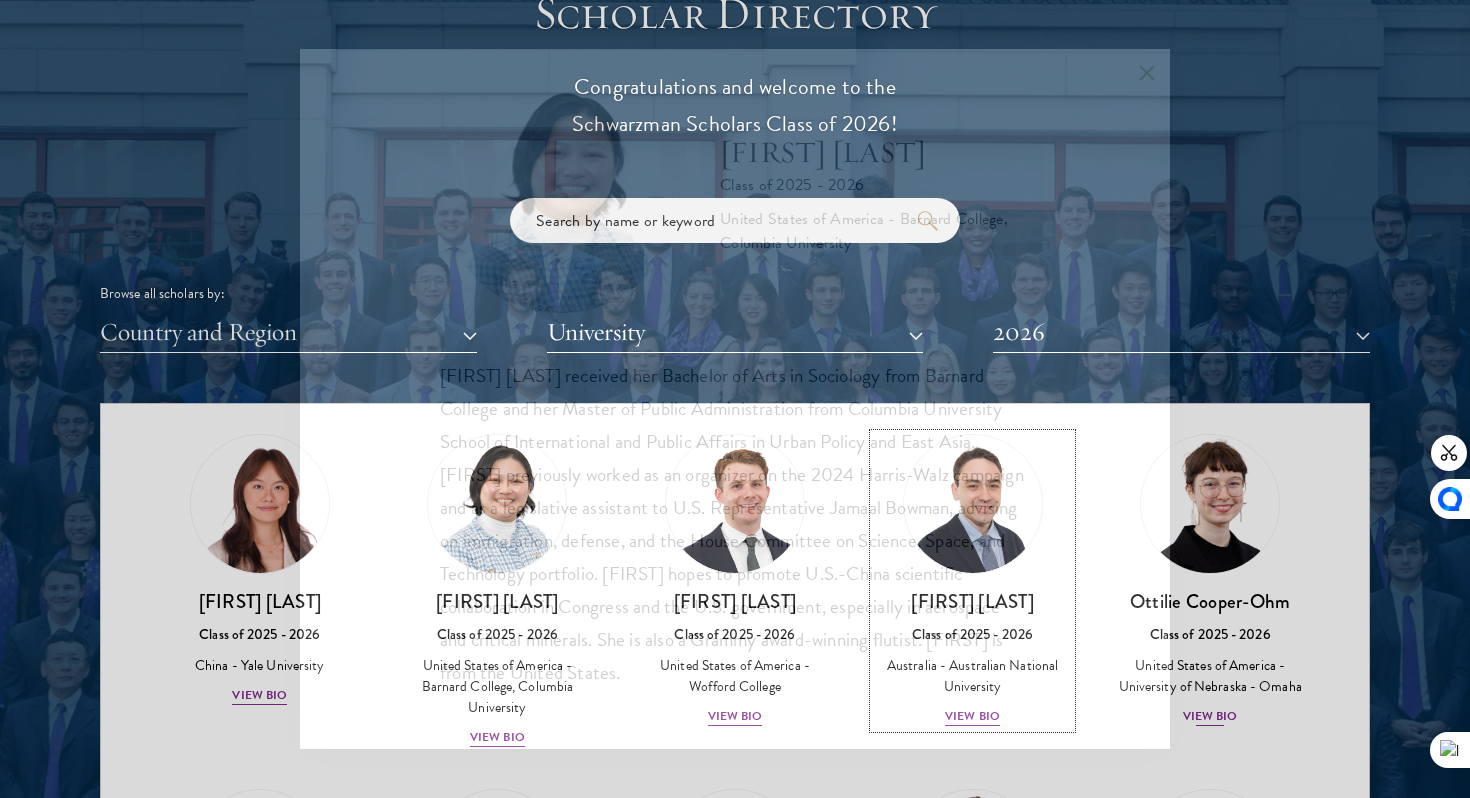 scroll, scrollTop: 1552, scrollLeft: 0, axis: vertical 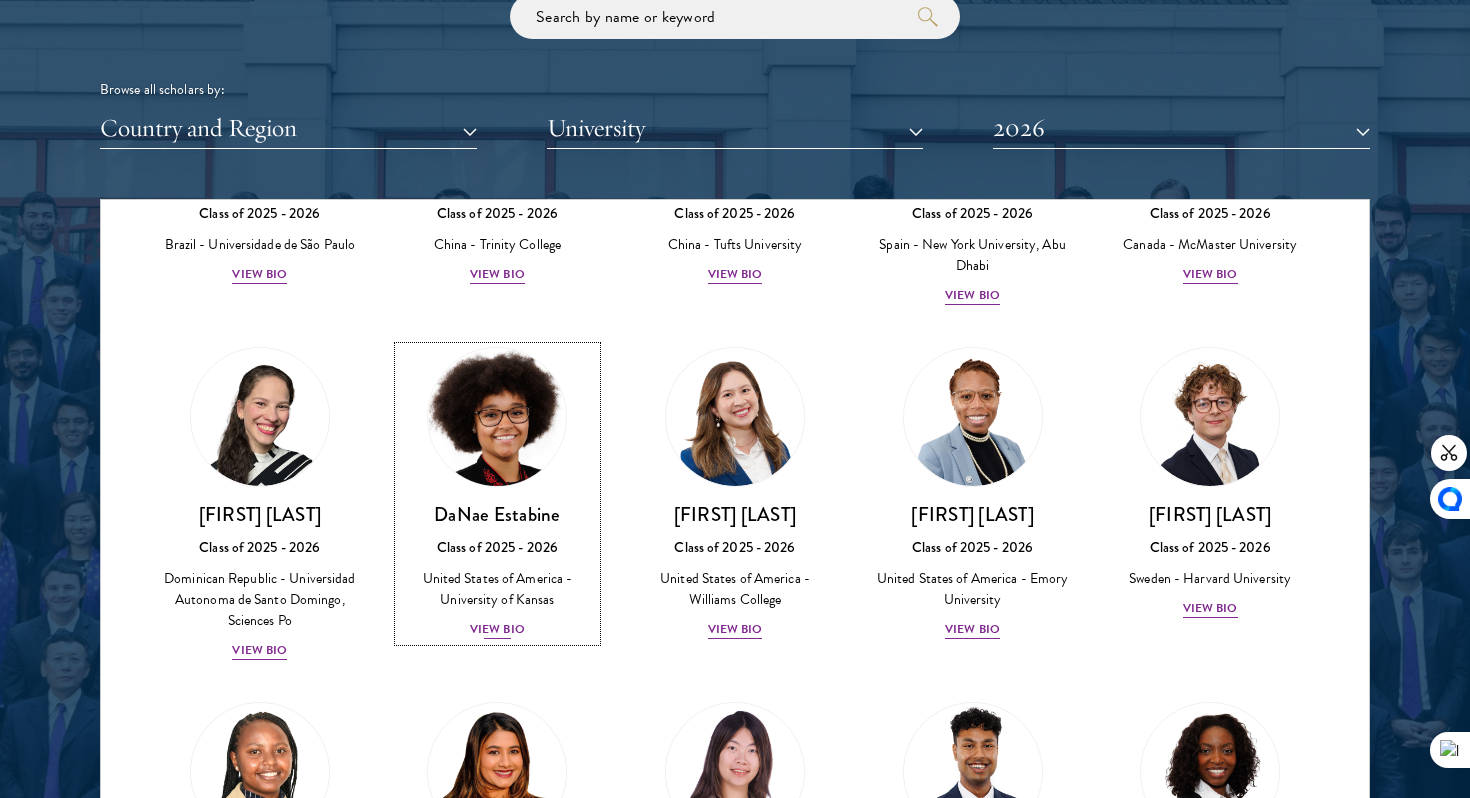 click on "View Bio" at bounding box center [497, 629] 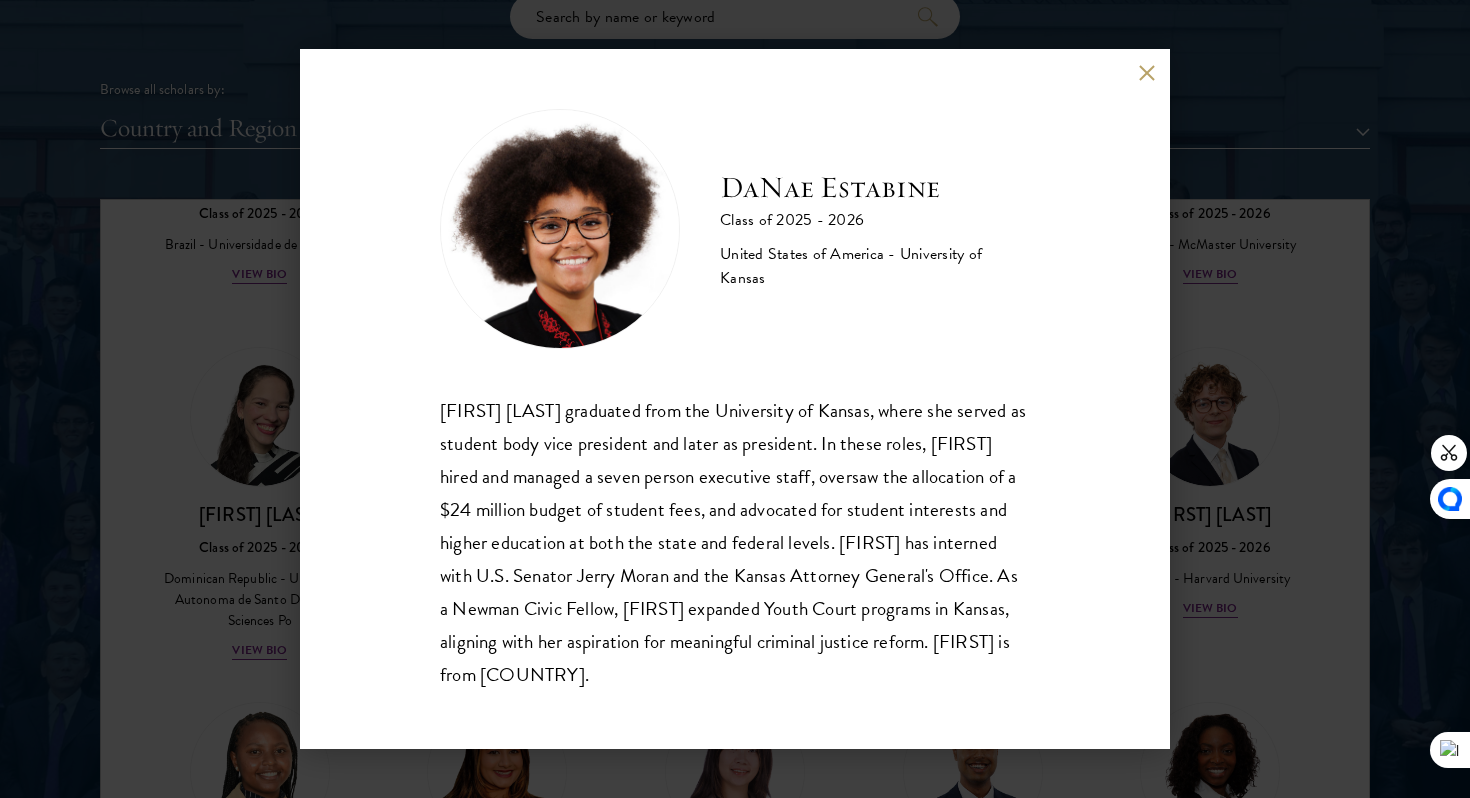 scroll, scrollTop: 2, scrollLeft: 0, axis: vertical 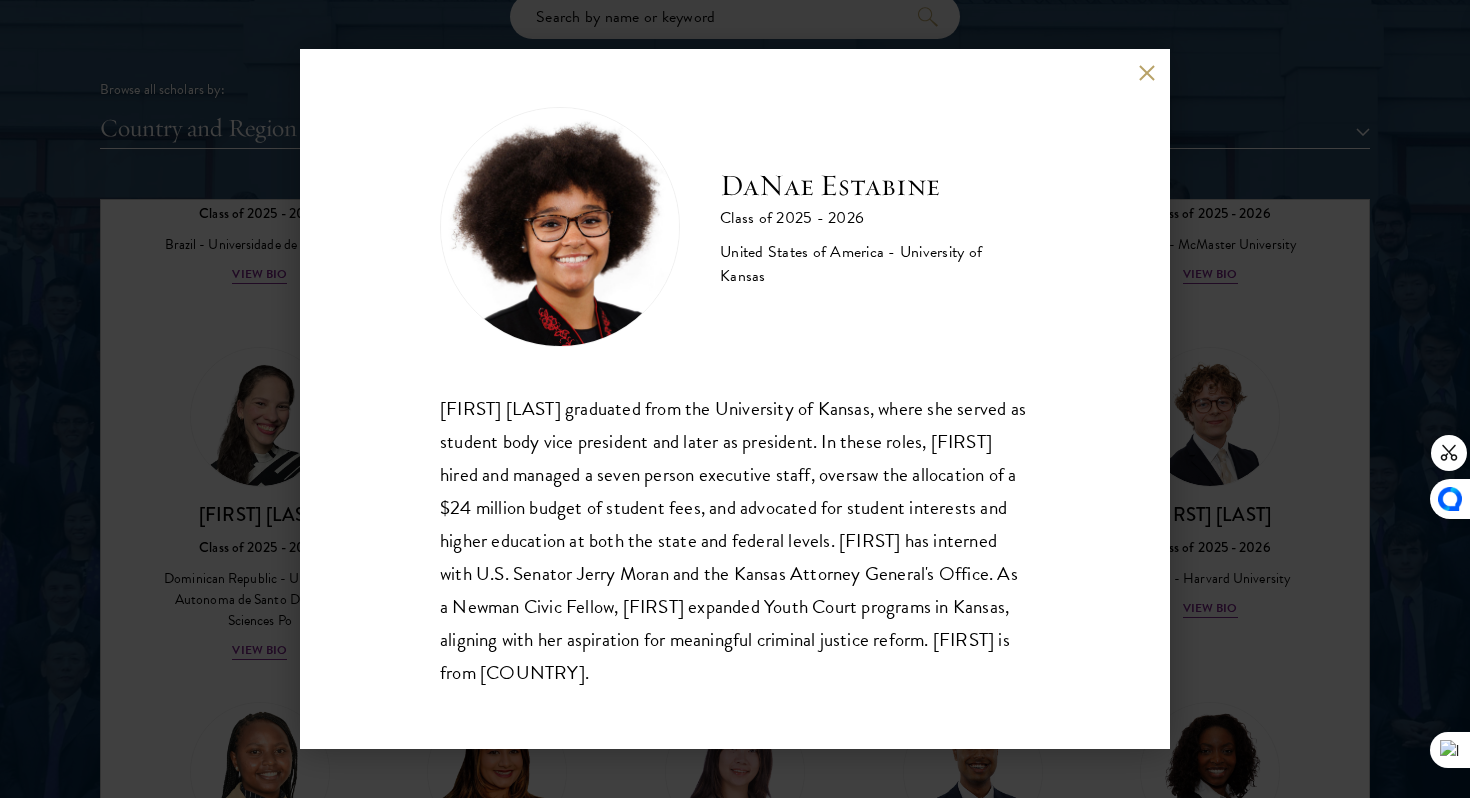 click at bounding box center [1146, 72] 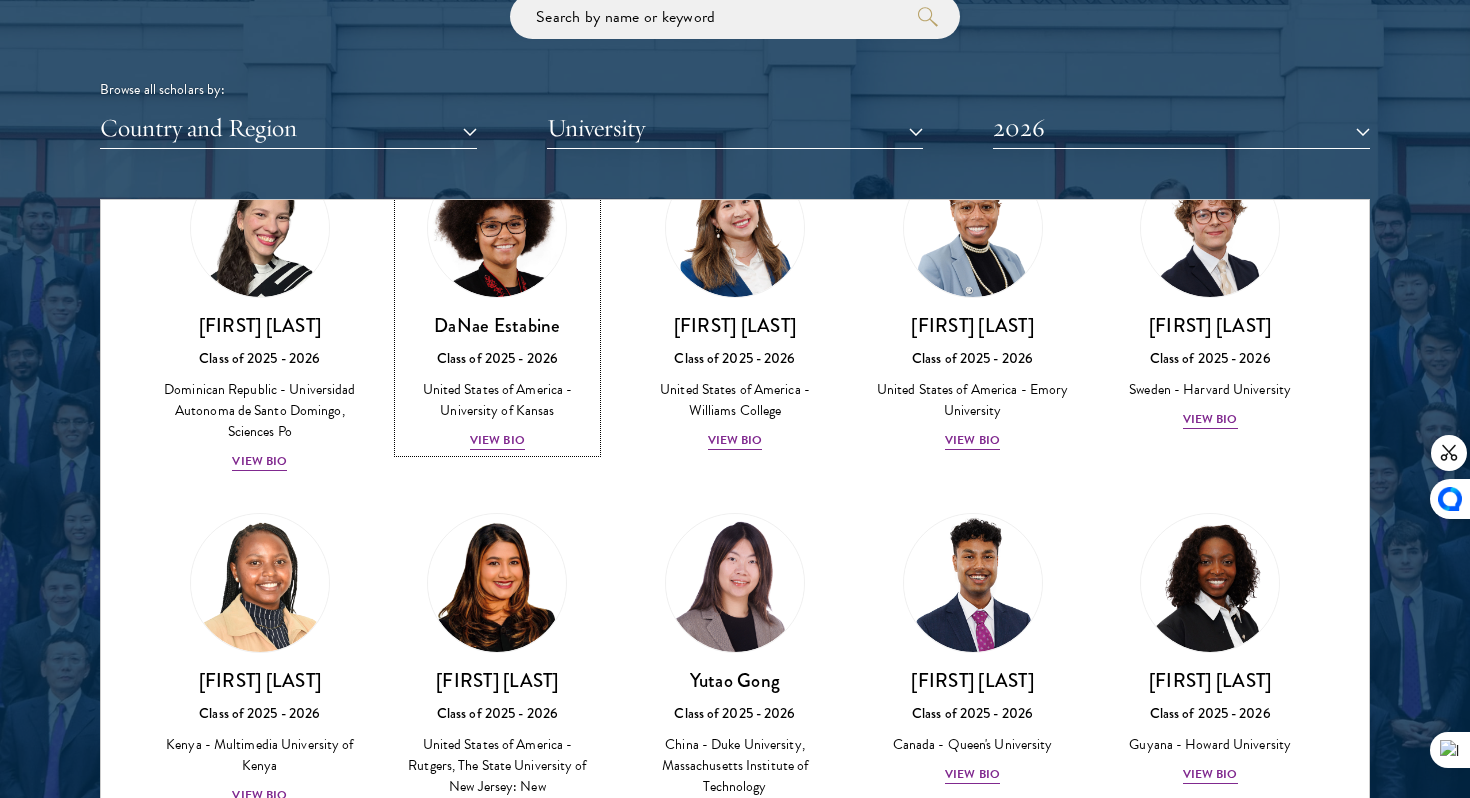 scroll, scrollTop: 2599, scrollLeft: 0, axis: vertical 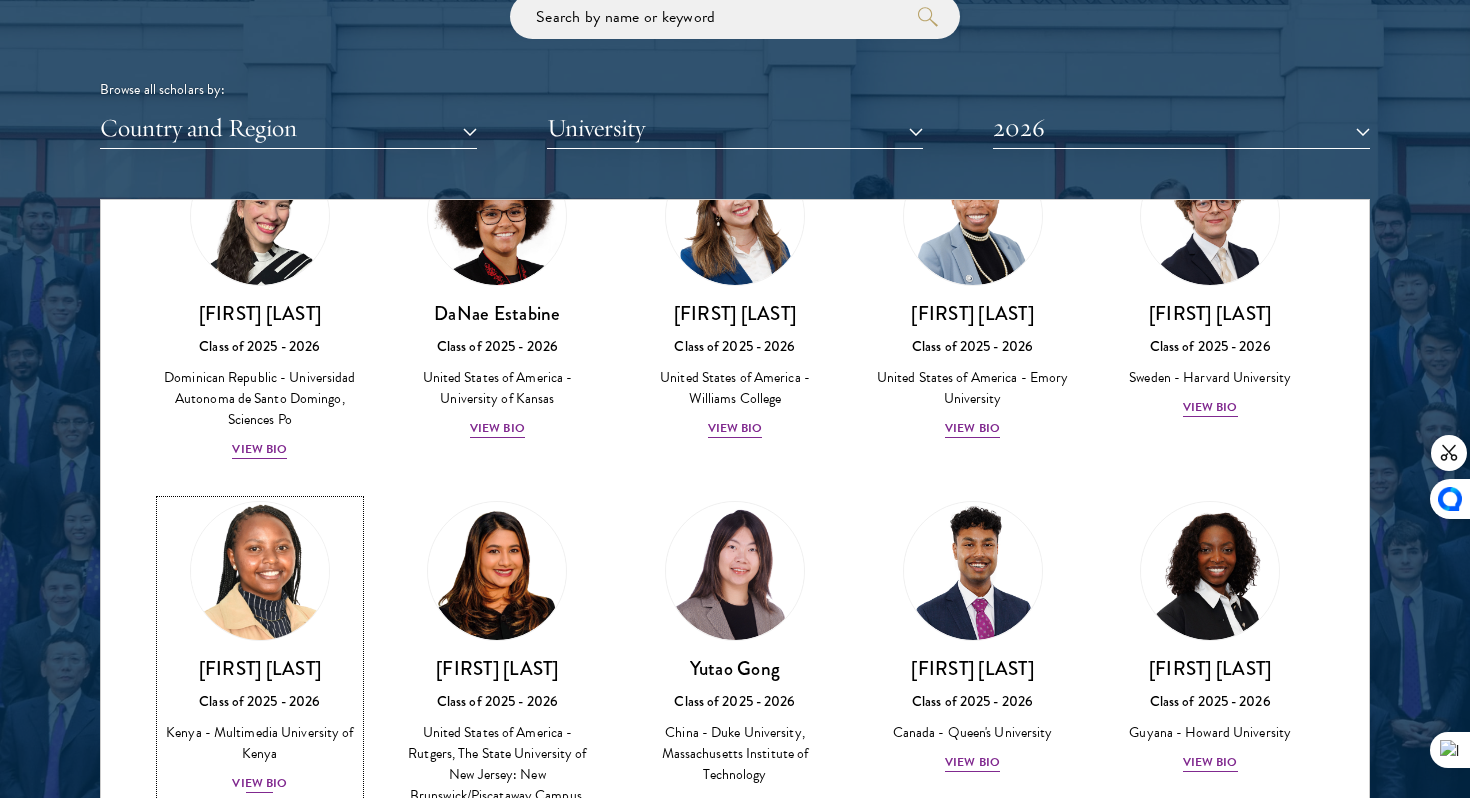 click on "View Bio" at bounding box center [259, 783] 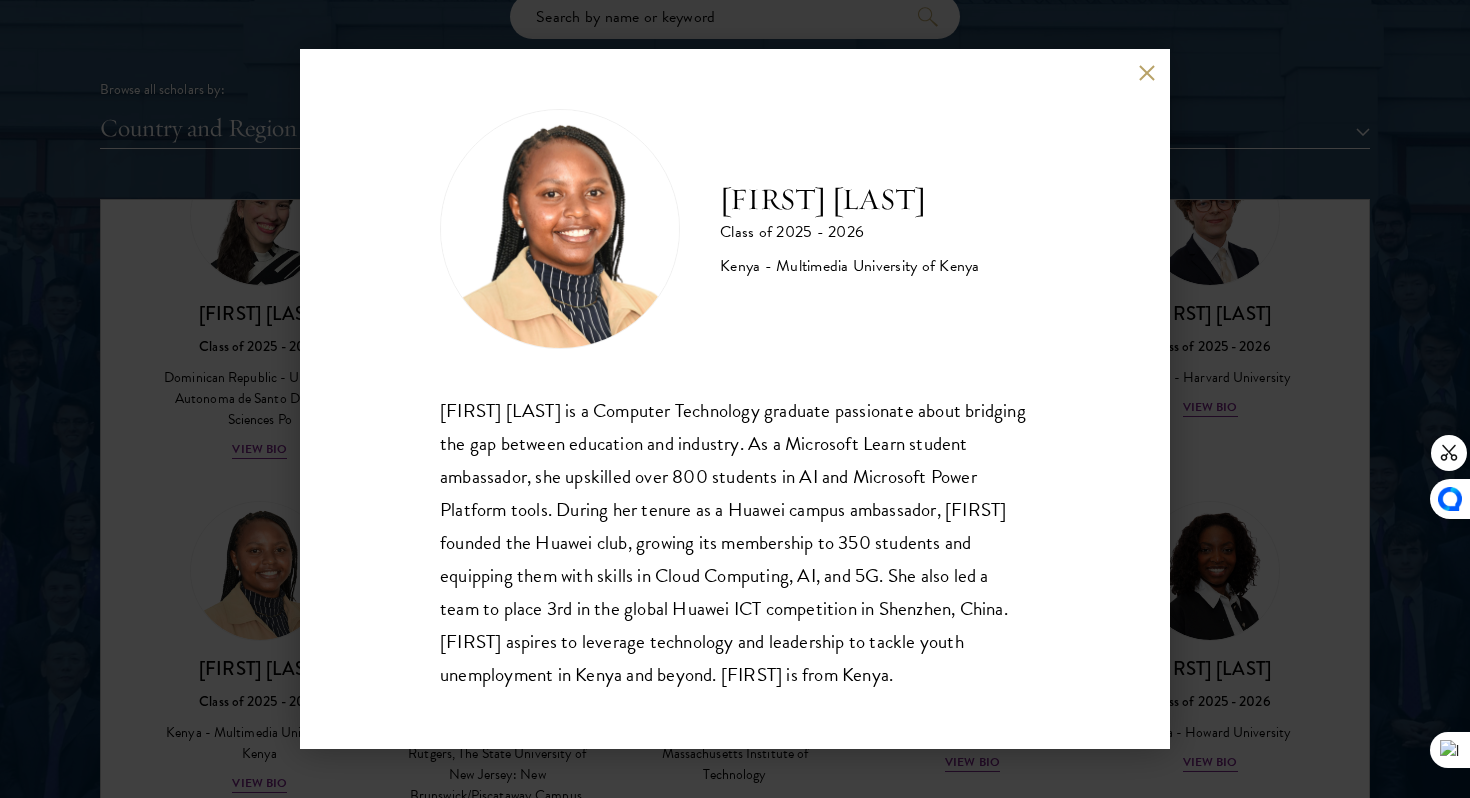 scroll, scrollTop: 2, scrollLeft: 0, axis: vertical 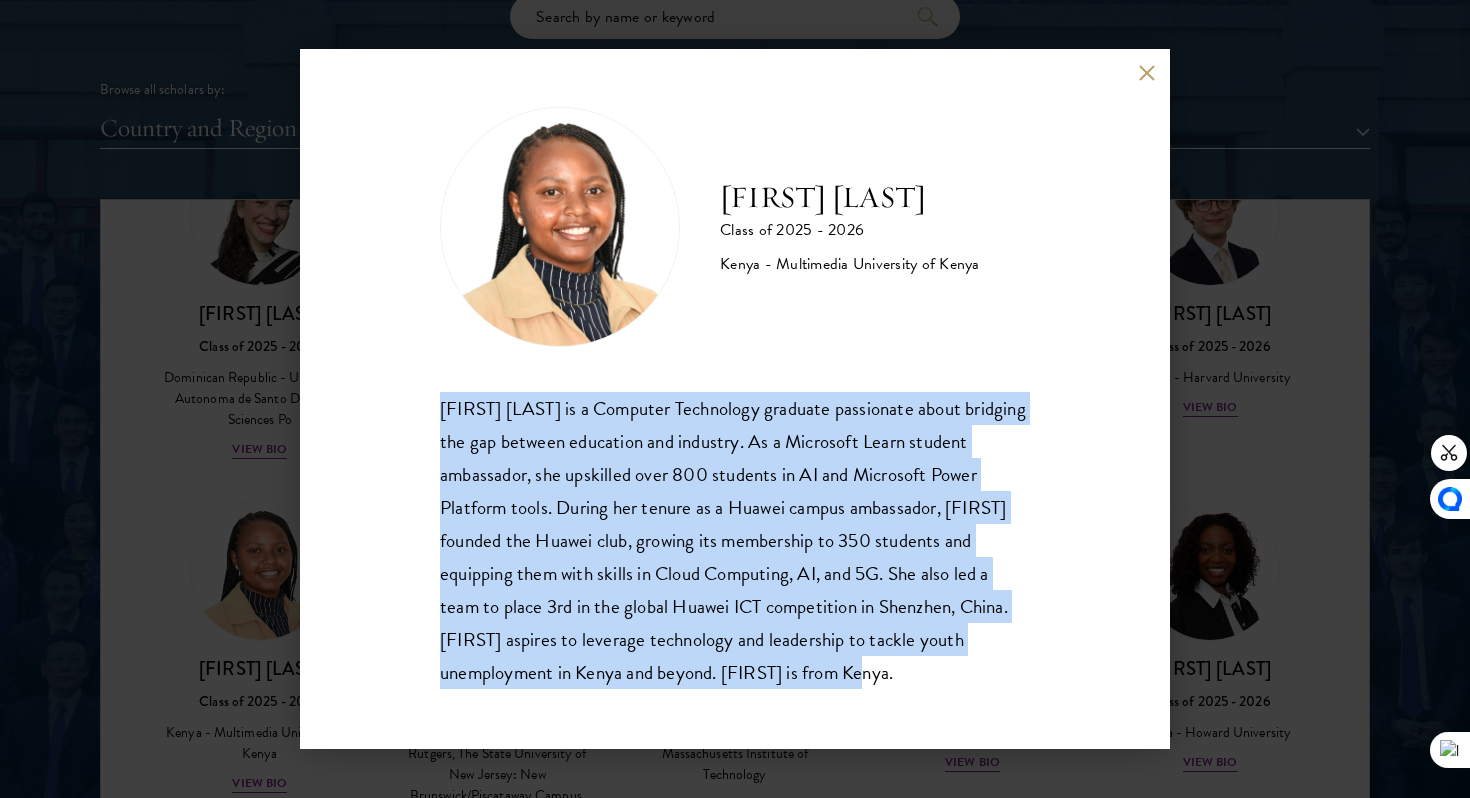drag, startPoint x: 935, startPoint y: 686, endPoint x: 330, endPoint y: 376, distance: 679.7978 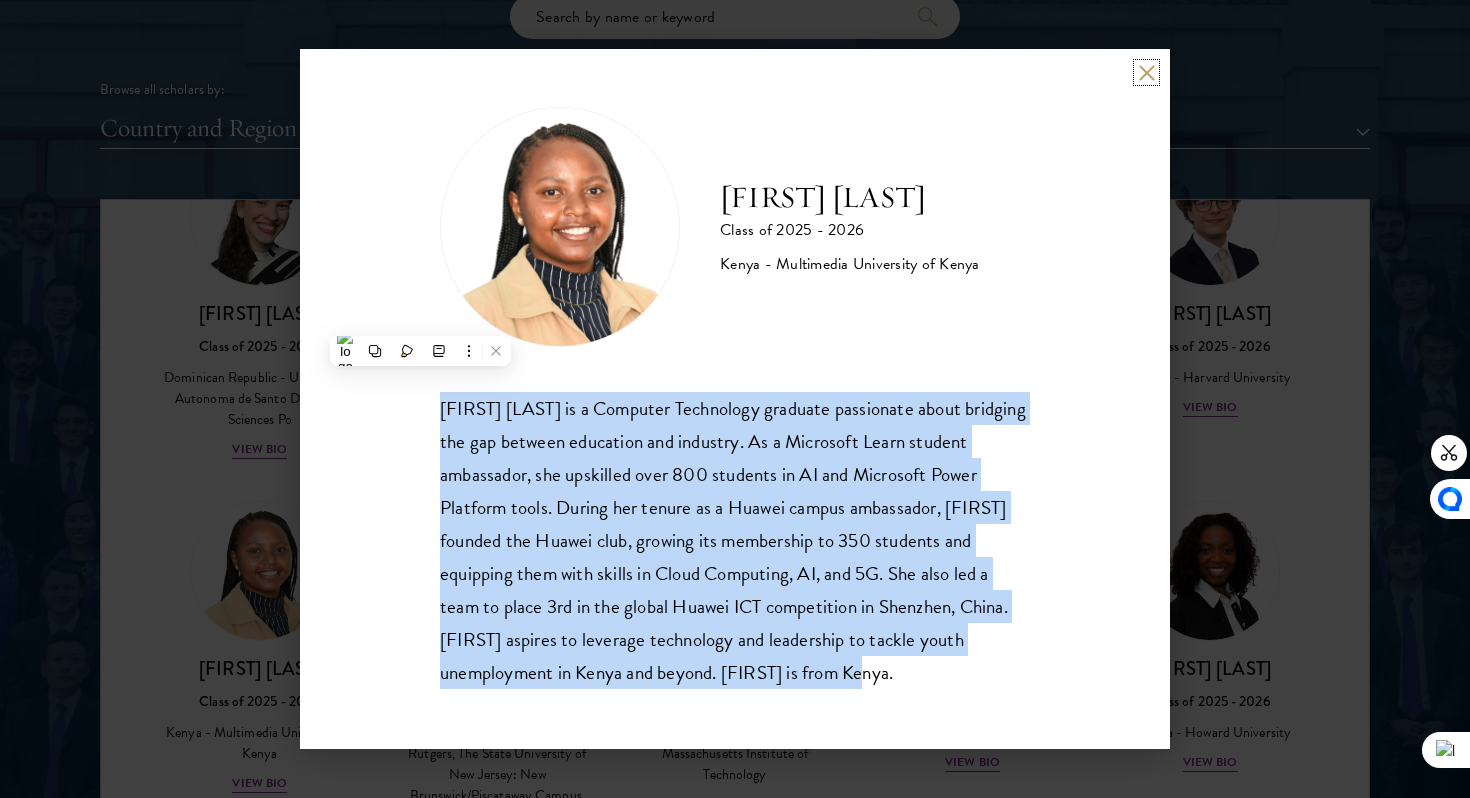 click at bounding box center [1146, 72] 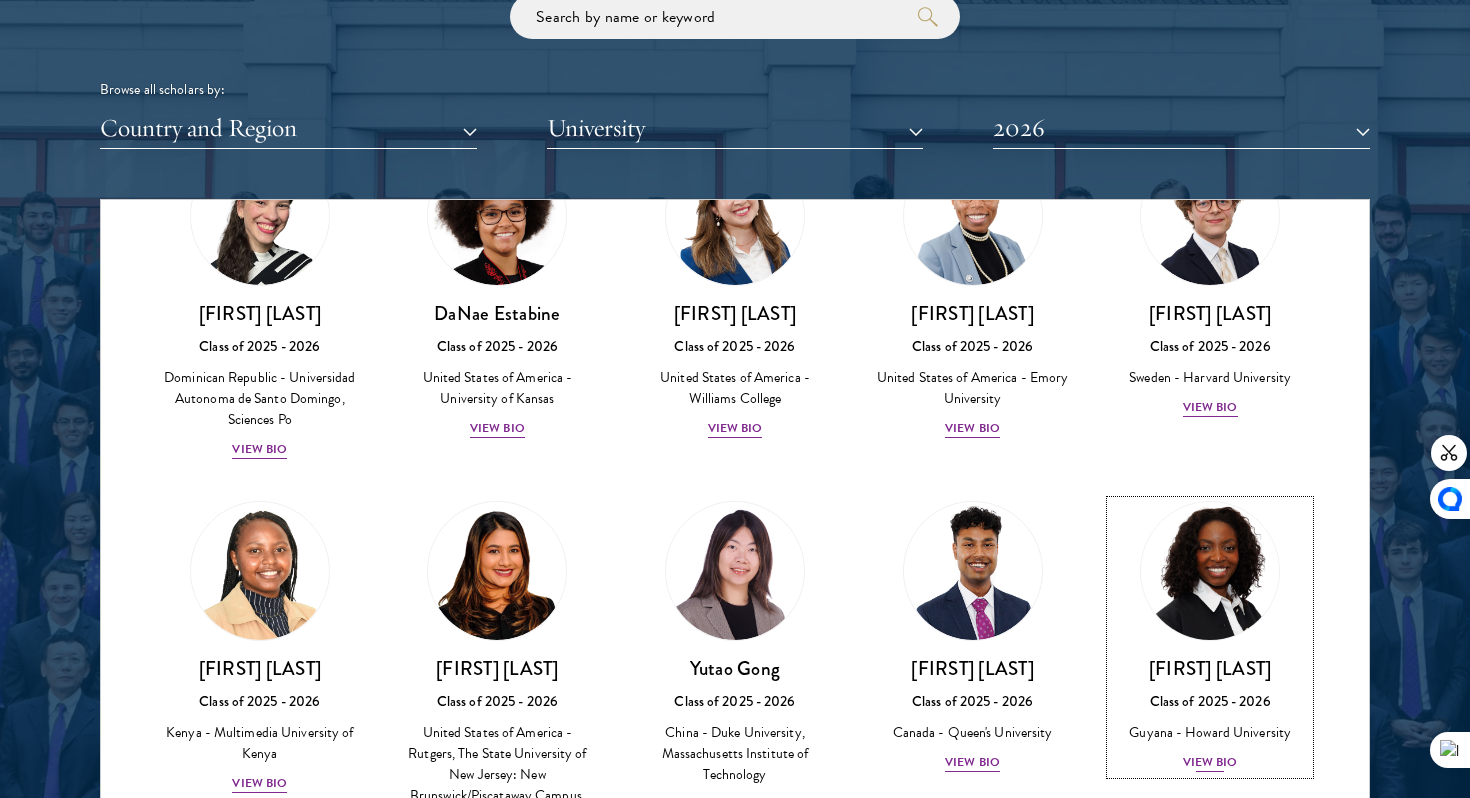 click on "View Bio" at bounding box center (1210, 762) 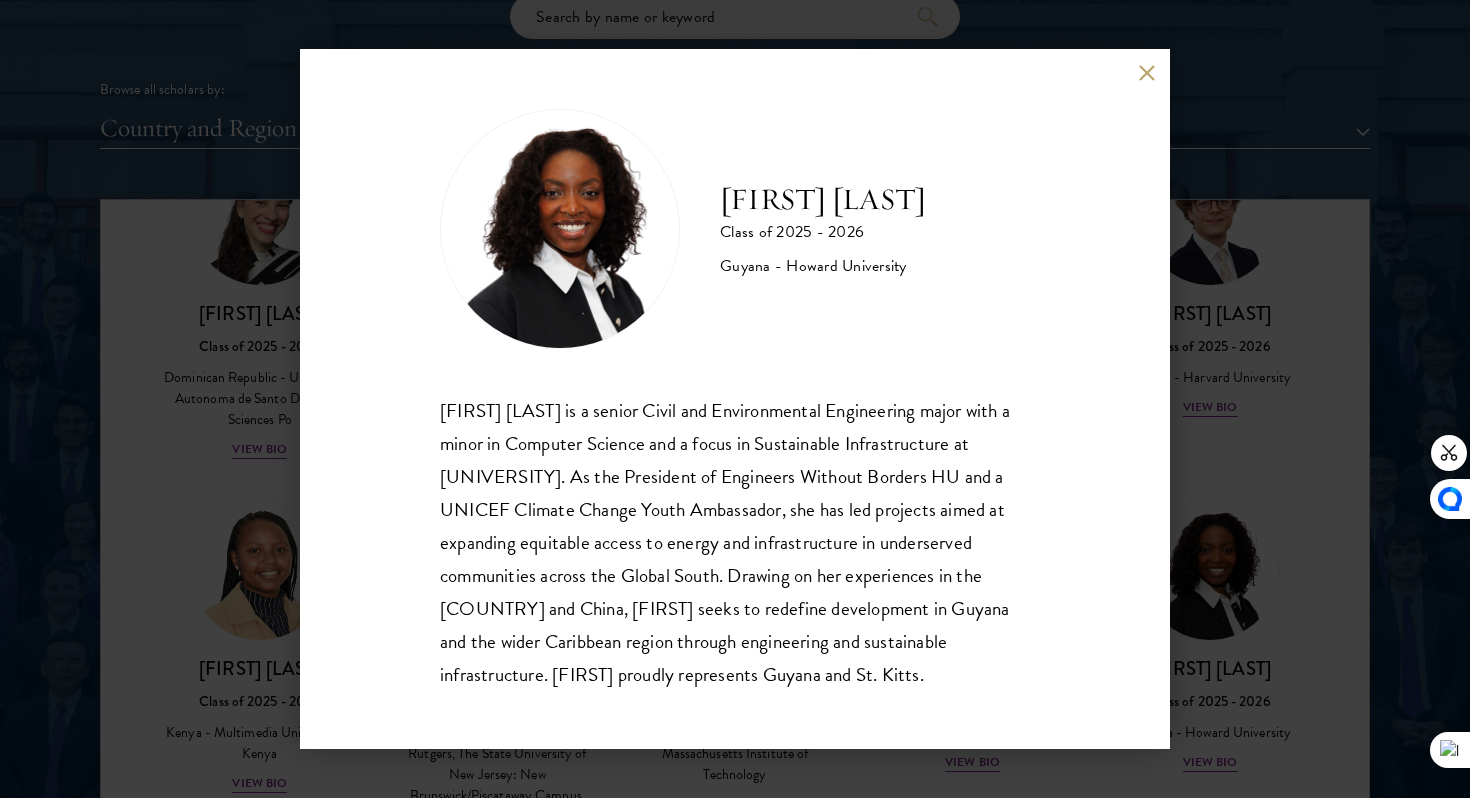 click at bounding box center [1146, 72] 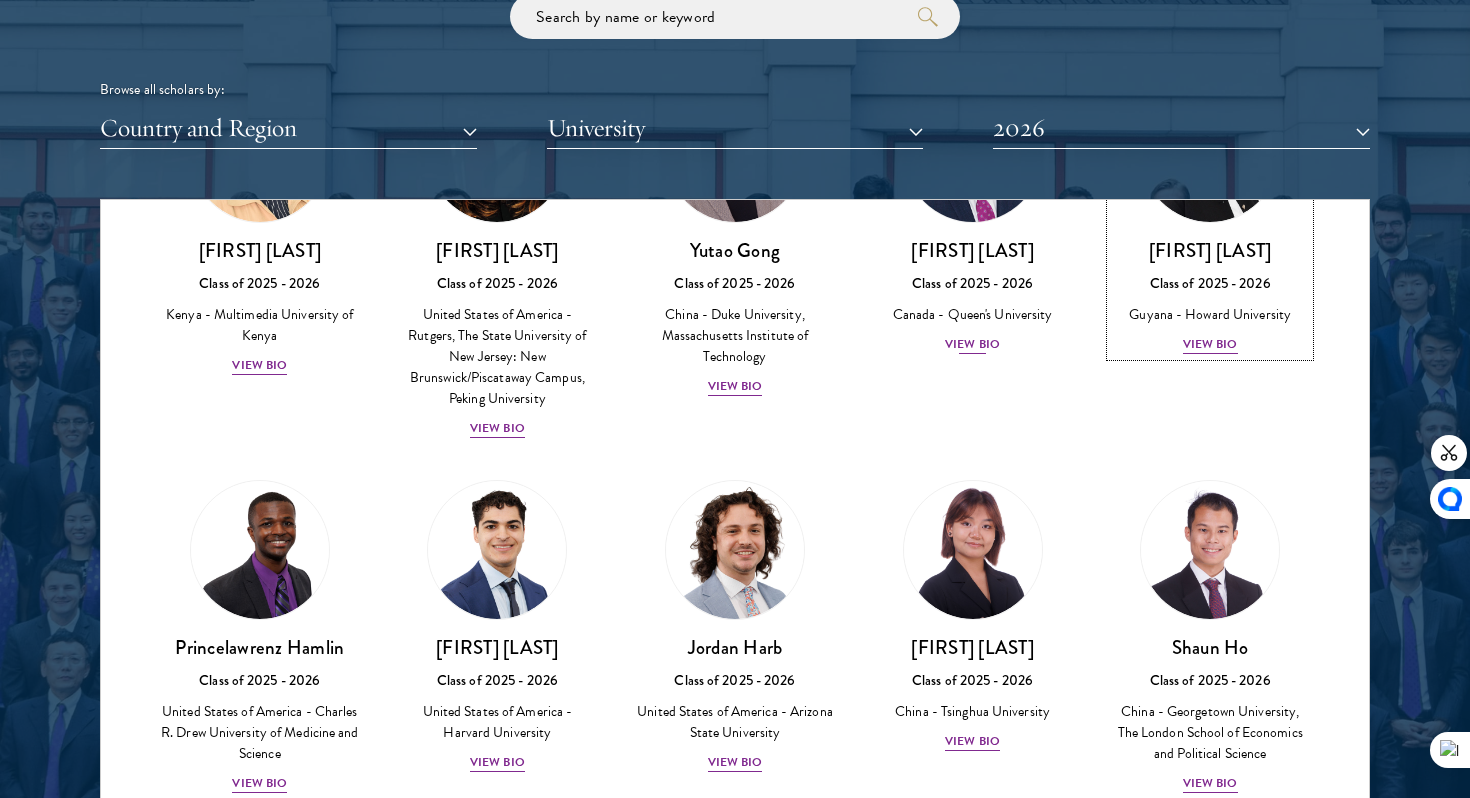 scroll, scrollTop: 3121, scrollLeft: 0, axis: vertical 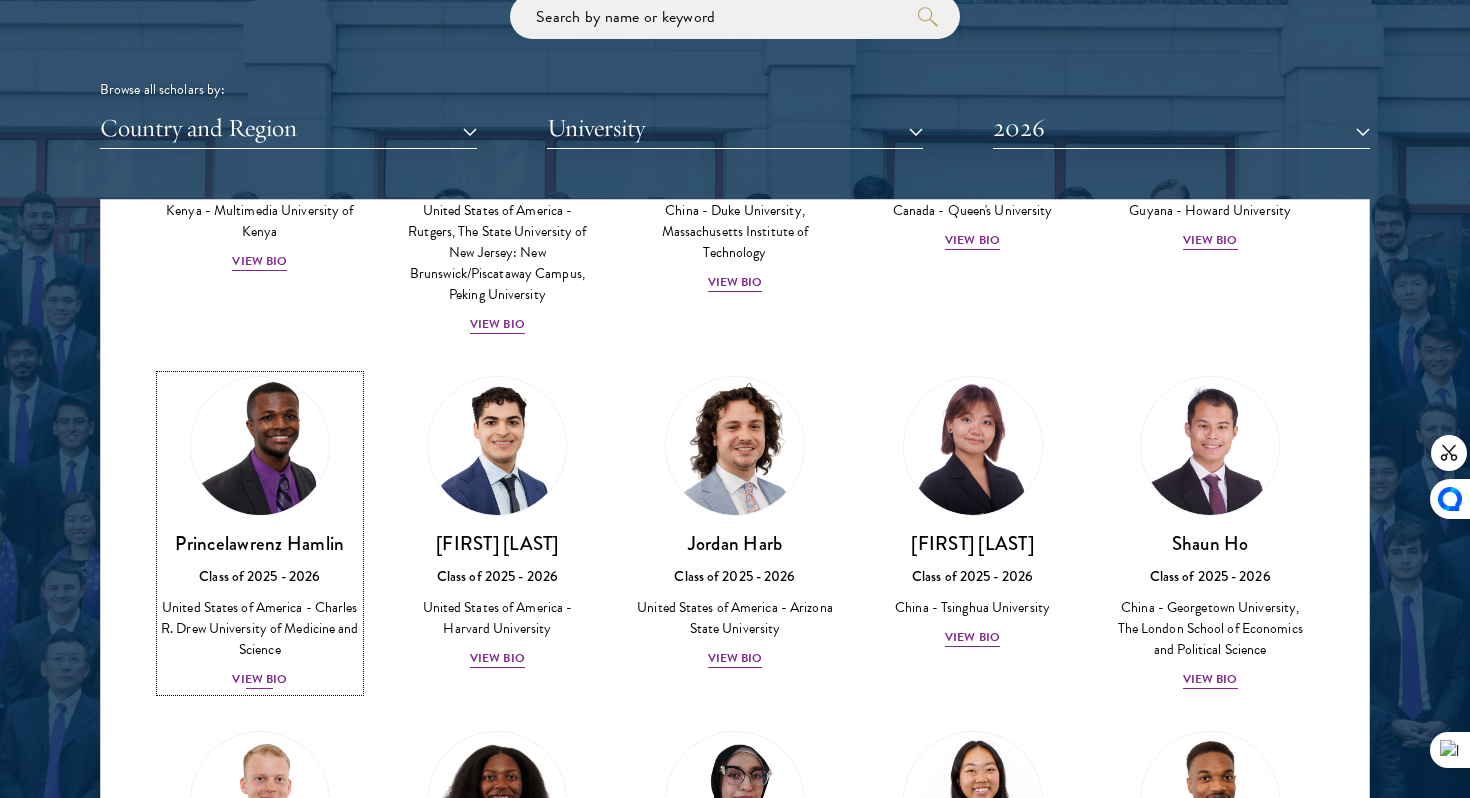 click on "View Bio" at bounding box center (259, 679) 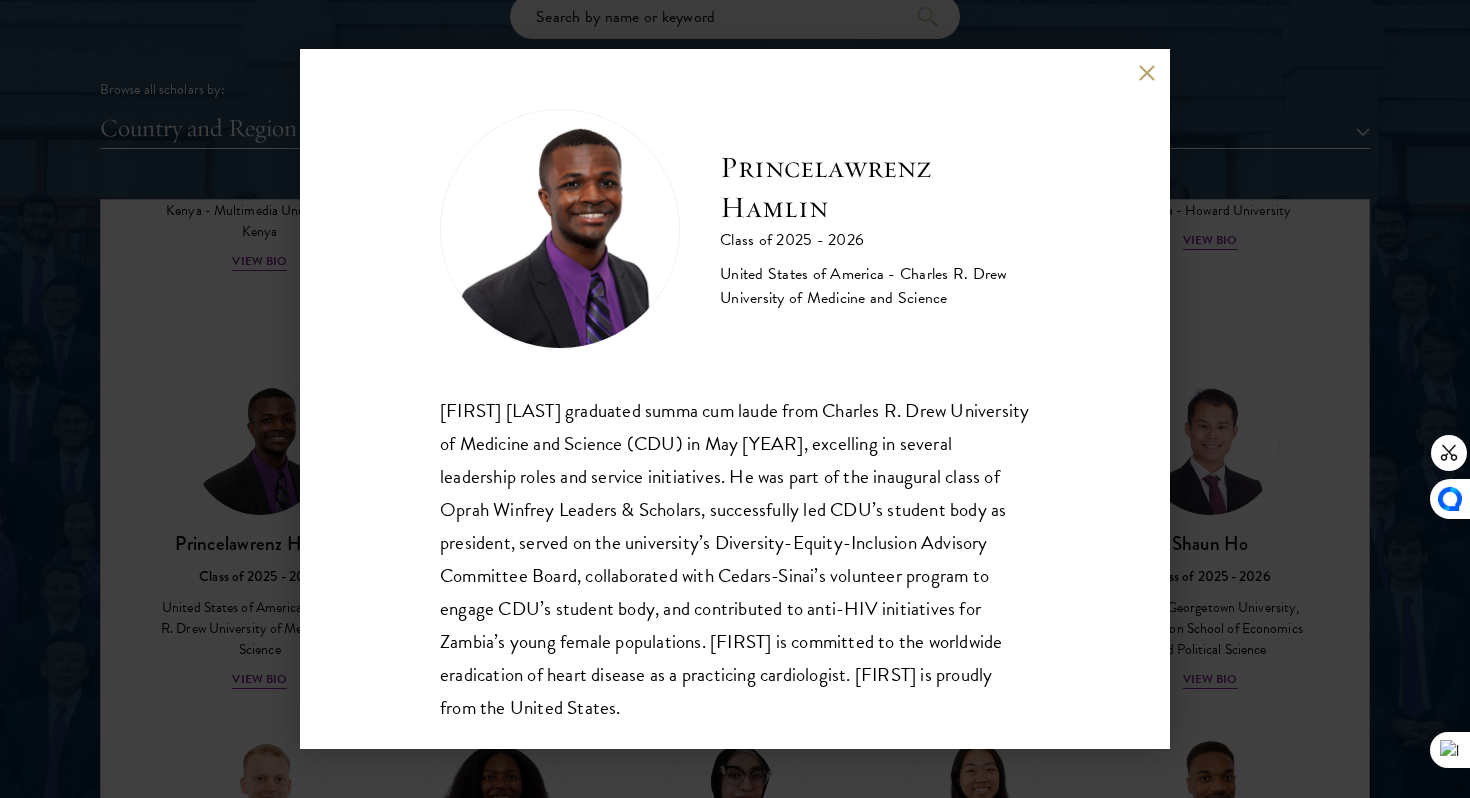 scroll, scrollTop: 35, scrollLeft: 0, axis: vertical 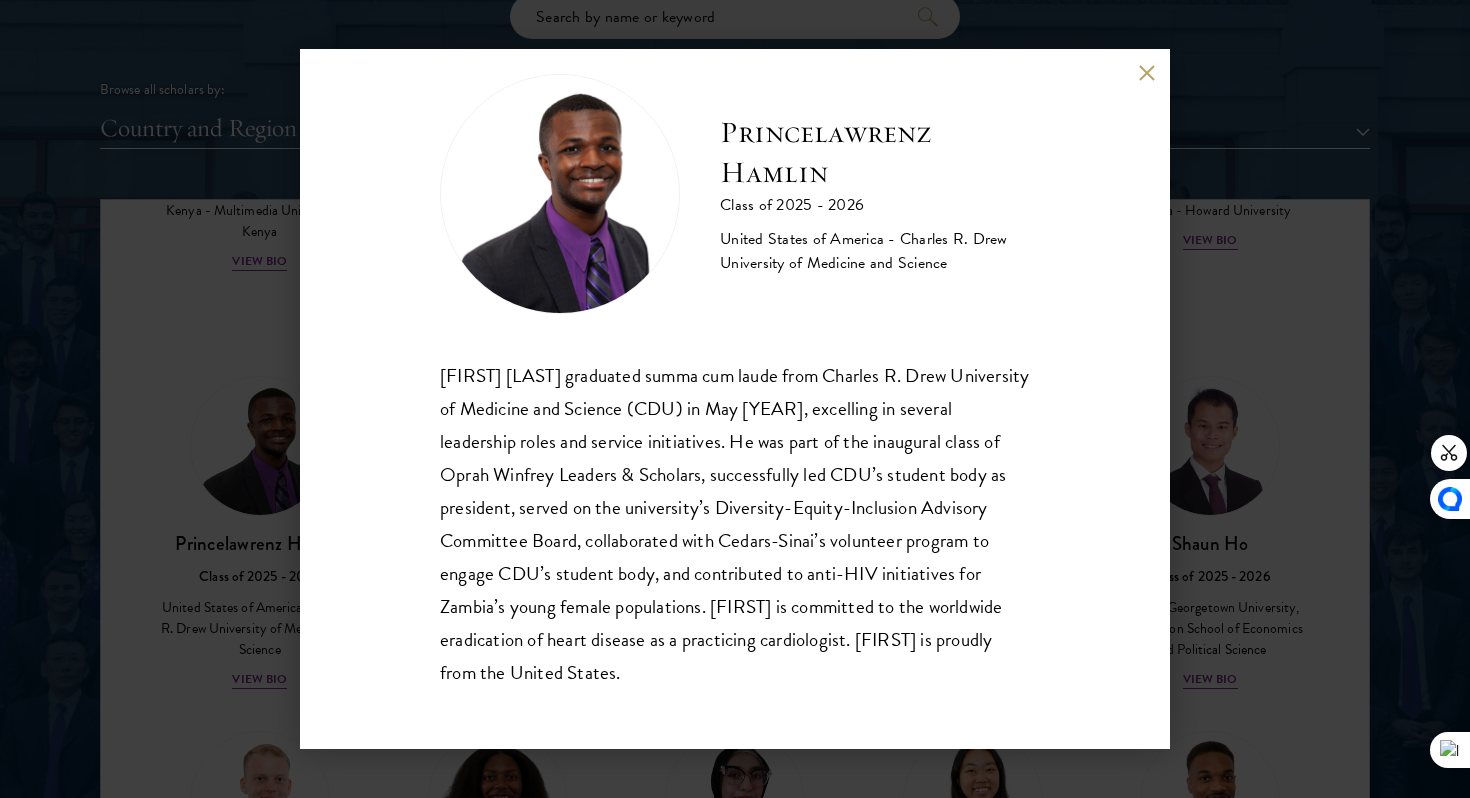 click on "[FIRST] [LAST] graduated summa cum laude from [UNIVERSITY] in May 2024, excelling in several leadership roles and service initiatives. He was part of the inaugural class of Oprah Winfrey Leaders & Scholars, successfully led [UNIVERSITY]'s student body as president, served on the university’s Diversity-Equity-Inclusion Advisory Committee Board, collaborated with Cedars-Sinai’s volunteer program to engage [UNIVERSITY]’s student body, and contributed to anti-HIV initiatives for Zambia’s young female populations. [FIRST] is committed to the worldwide eradication of heart disease as a practicing cardiologist. [FIRST] is proudly from [COUNTRY]." at bounding box center [735, 399] 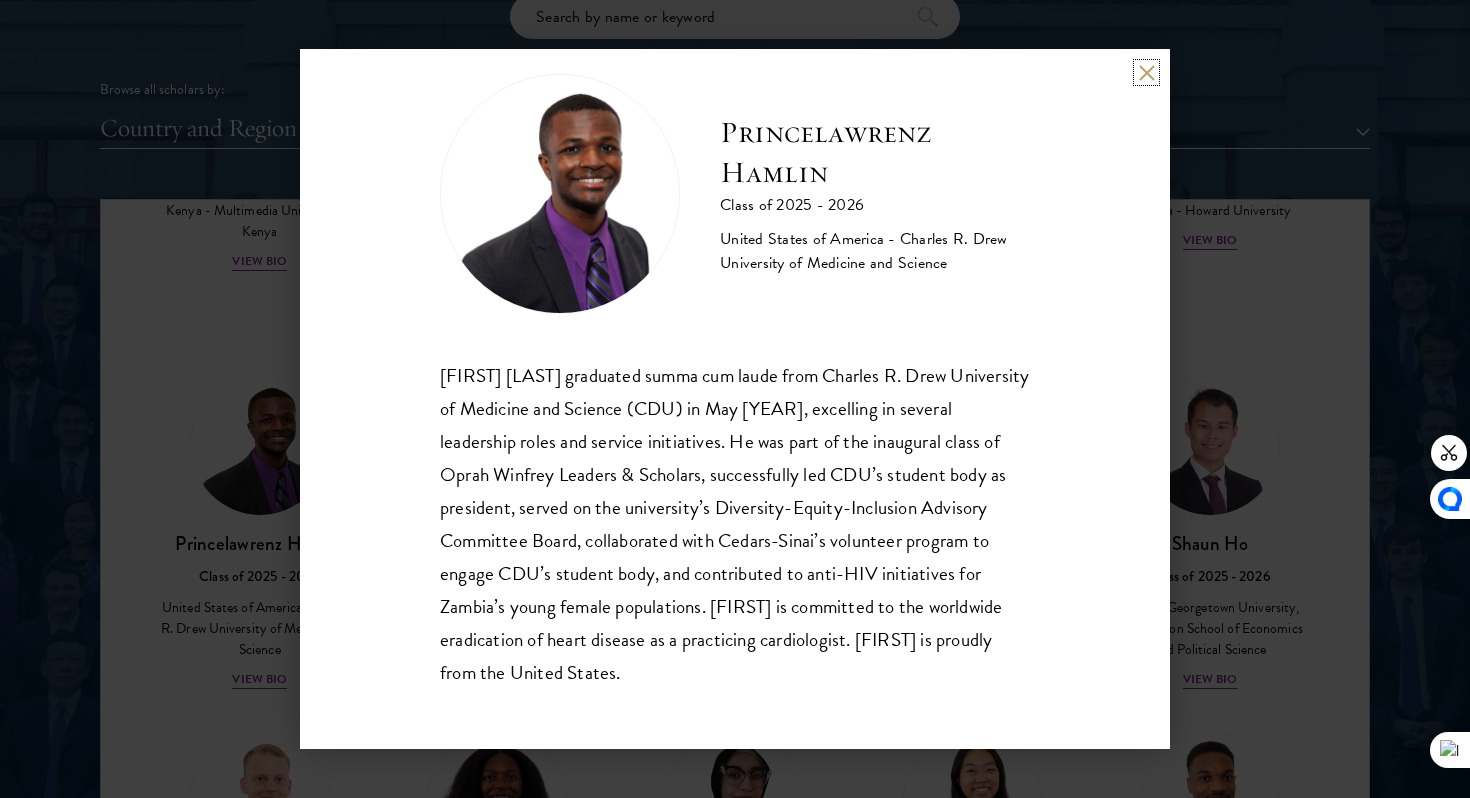 click at bounding box center (1146, 72) 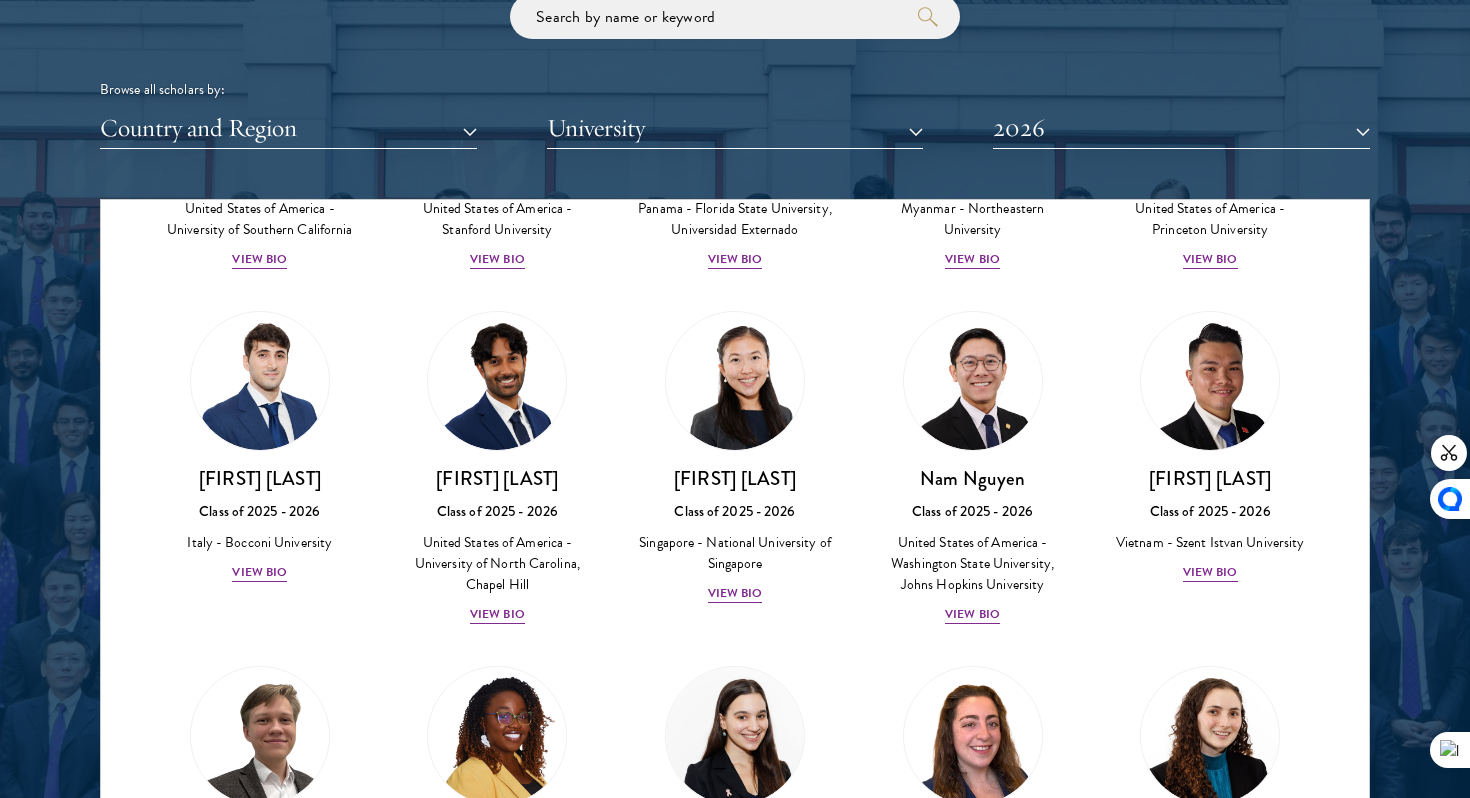 scroll, scrollTop: 6473, scrollLeft: 0, axis: vertical 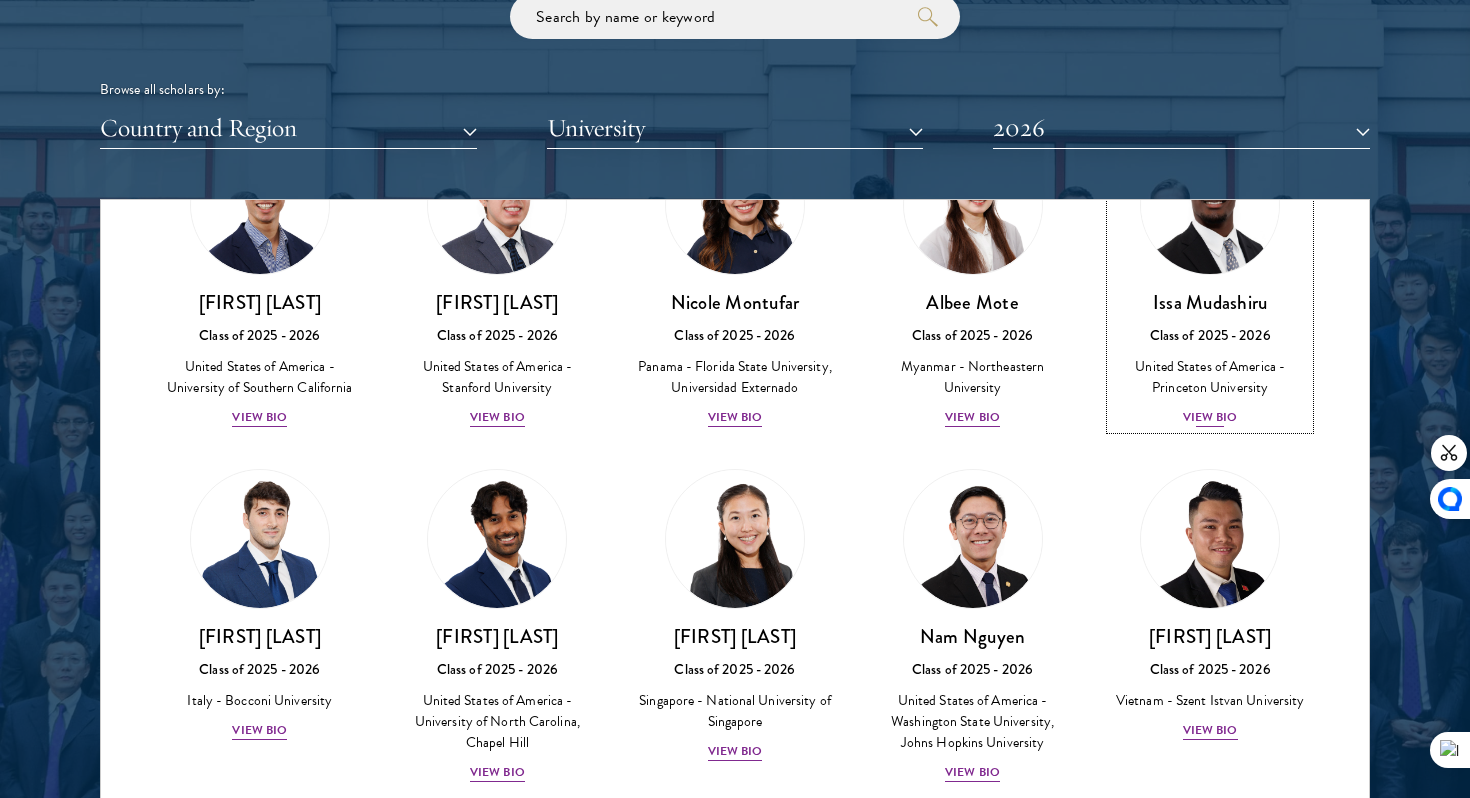 click on "View Bio" at bounding box center [1210, 417] 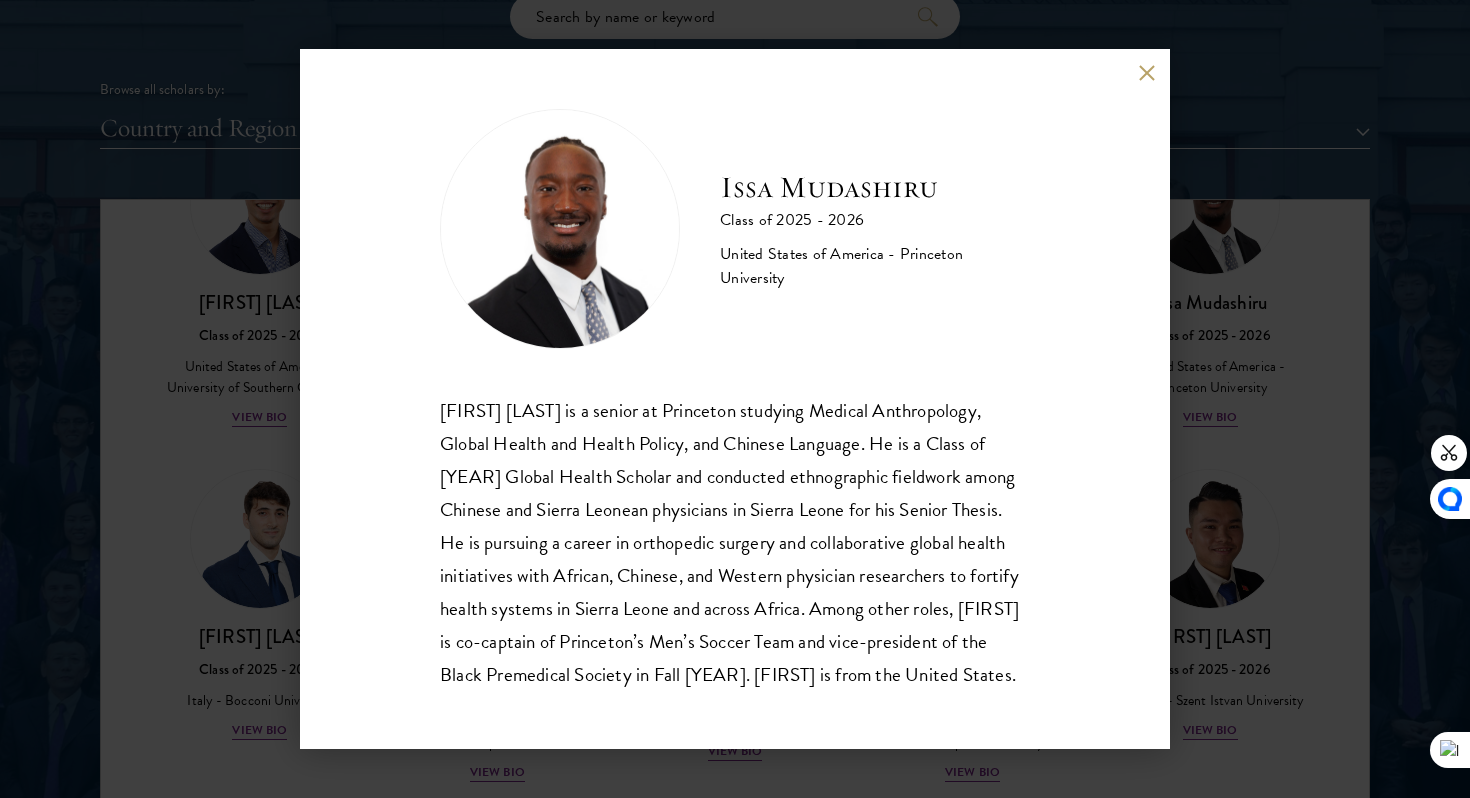 scroll, scrollTop: 2, scrollLeft: 0, axis: vertical 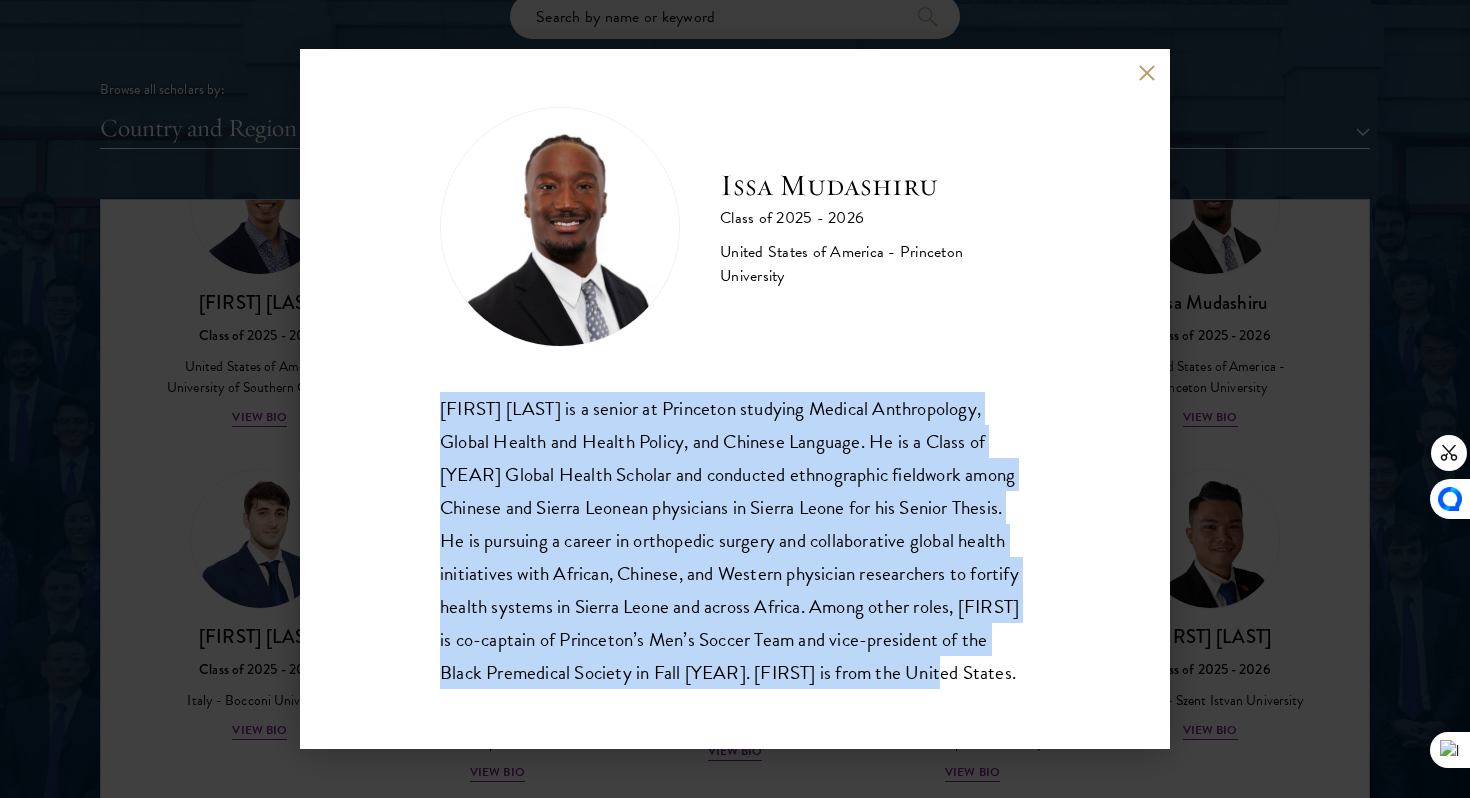 drag, startPoint x: 932, startPoint y: 683, endPoint x: 381, endPoint y: 376, distance: 630.75354 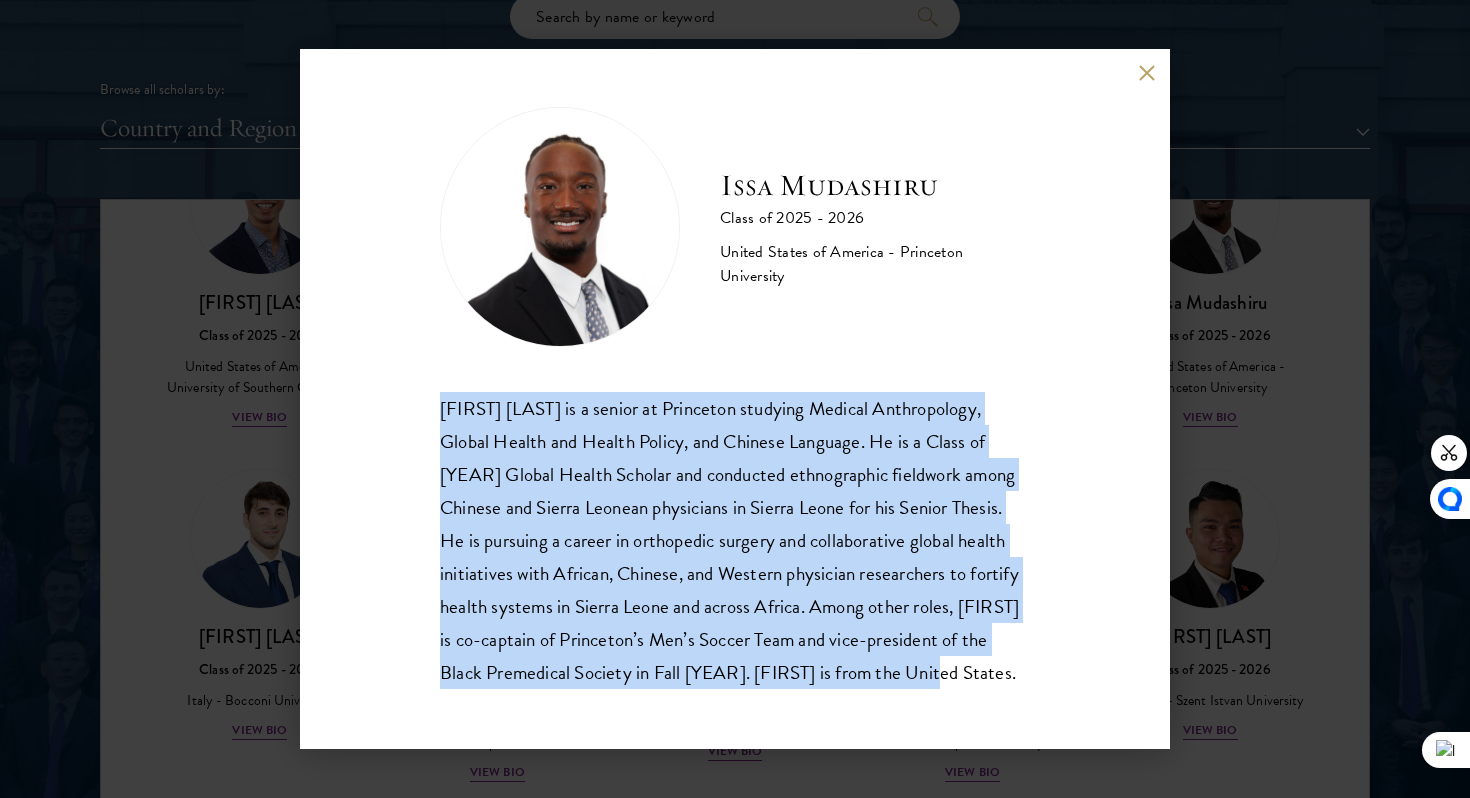 copy on "[FIRST] [LAST] is a senior at Princeton studying Medical Anthropology, Global Health and Health Policy, and Chinese Language. He is a Class of [YEAR] Global Health Scholar and conducted ethnographic fieldwork among Chinese and Sierra Leonean physicians in Sierra Leone for his Senior Thesis. He is pursuing a career in orthopedic surgery and collaborative global health initiatives with African, Chinese, and Western physician researchers to fortify health systems in Sierra Leone and across Africa. Among other roles, [FIRST] is co-captain of Princeton’s Men’s Soccer Team and vice-president of the Black Premedical Society in Fall [YEAR]. [FIRST] is from the United States." 